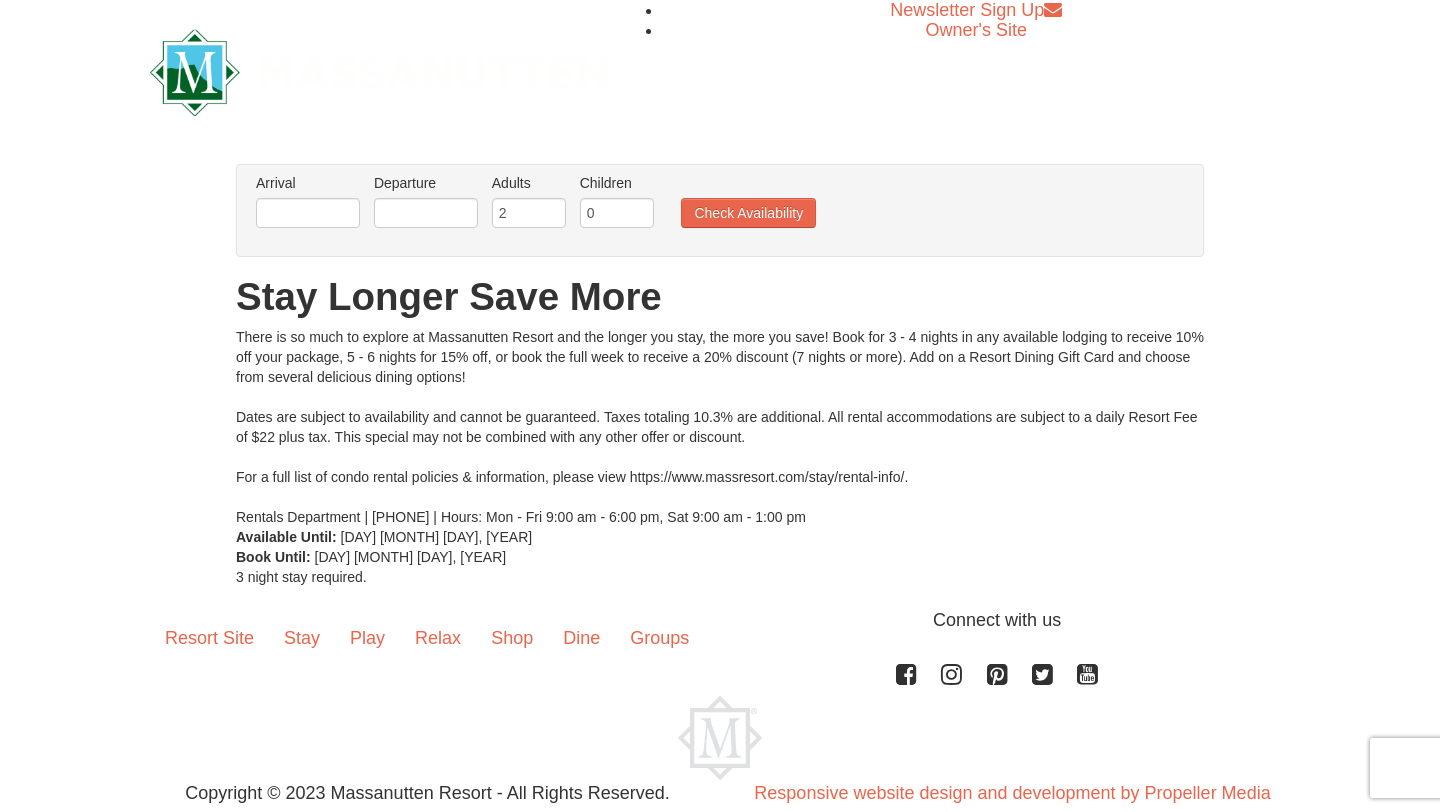 scroll, scrollTop: 59, scrollLeft: 0, axis: vertical 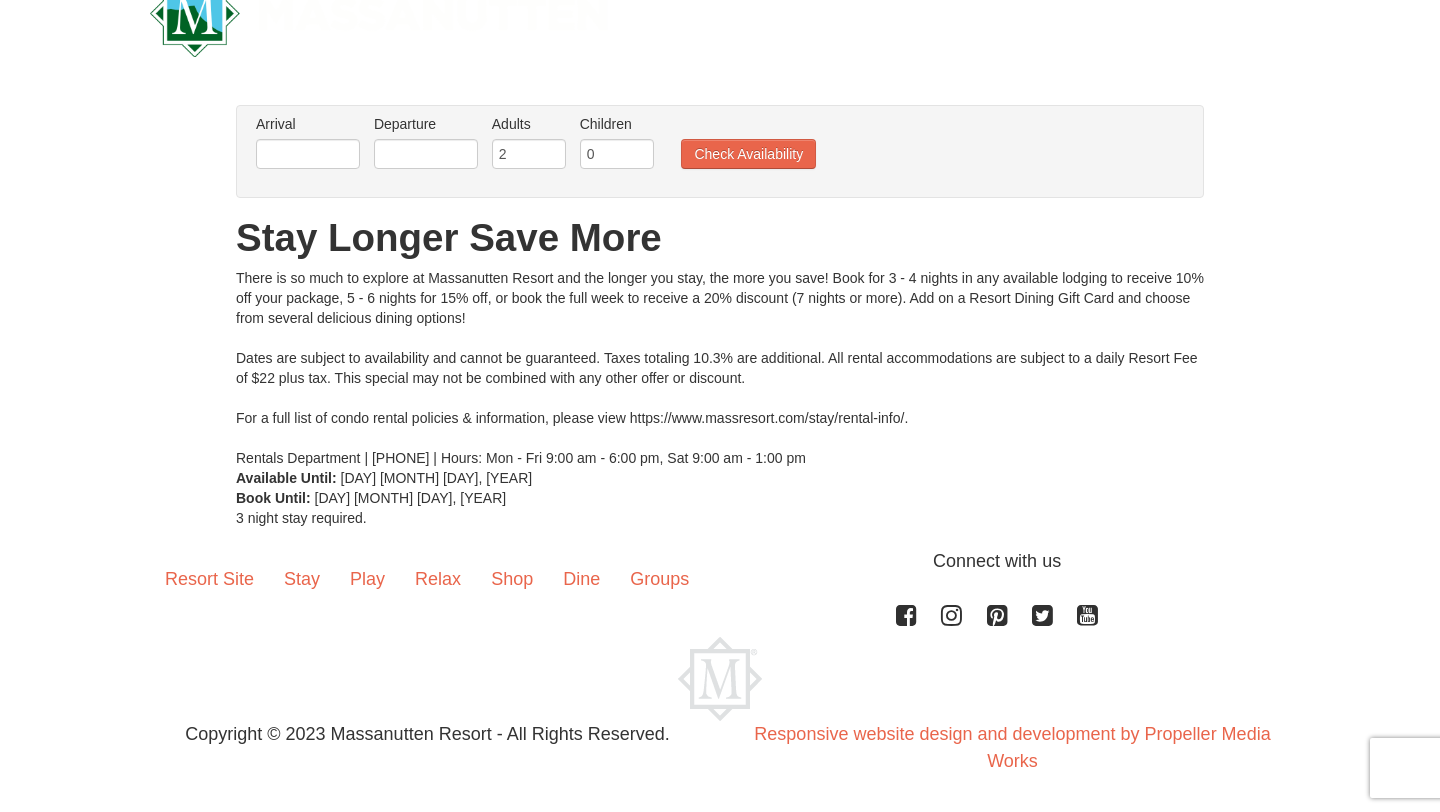click on "Arrival Please format dates MM/DD/YYYY Please format dates MM/DD/YYYY" at bounding box center [308, 124] 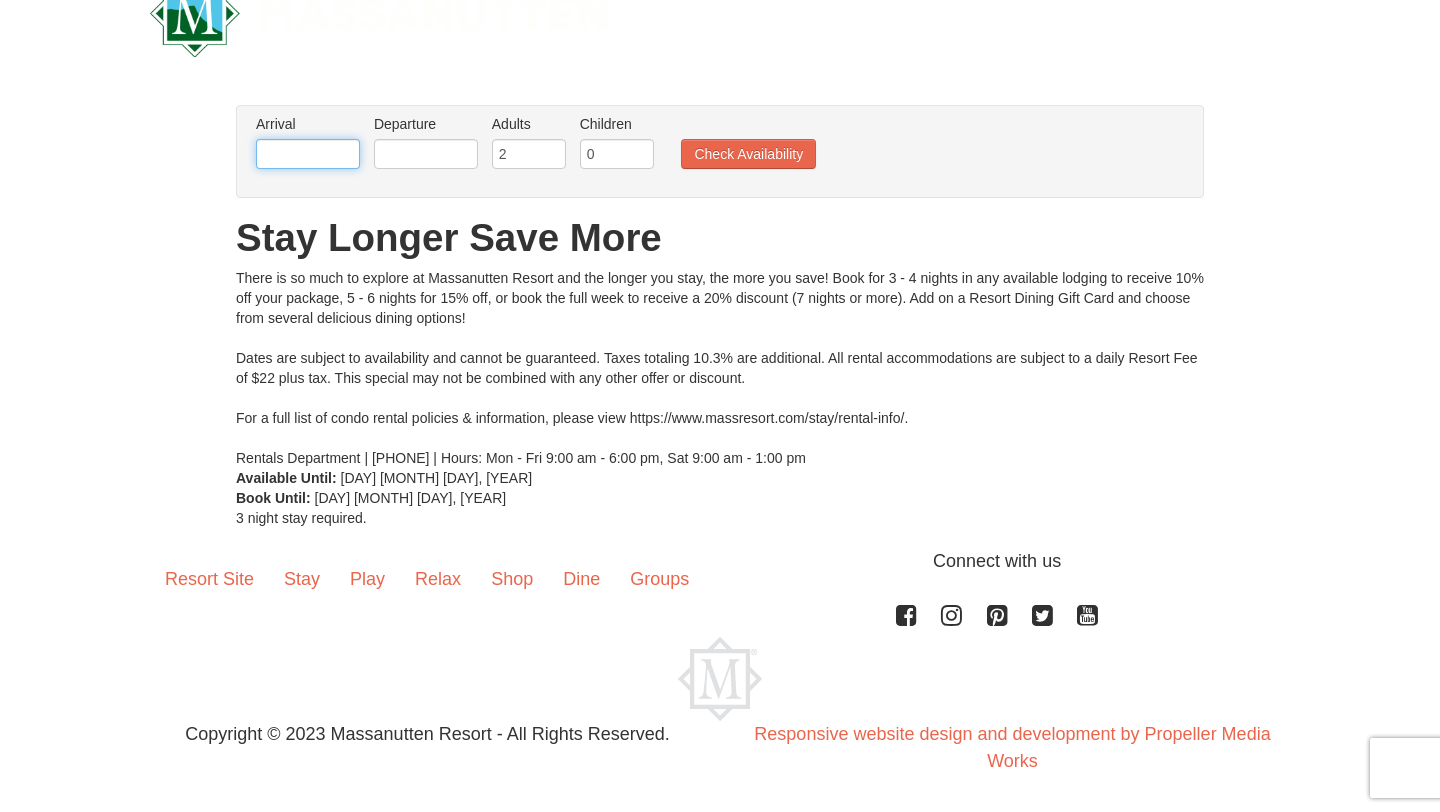 click at bounding box center [308, 154] 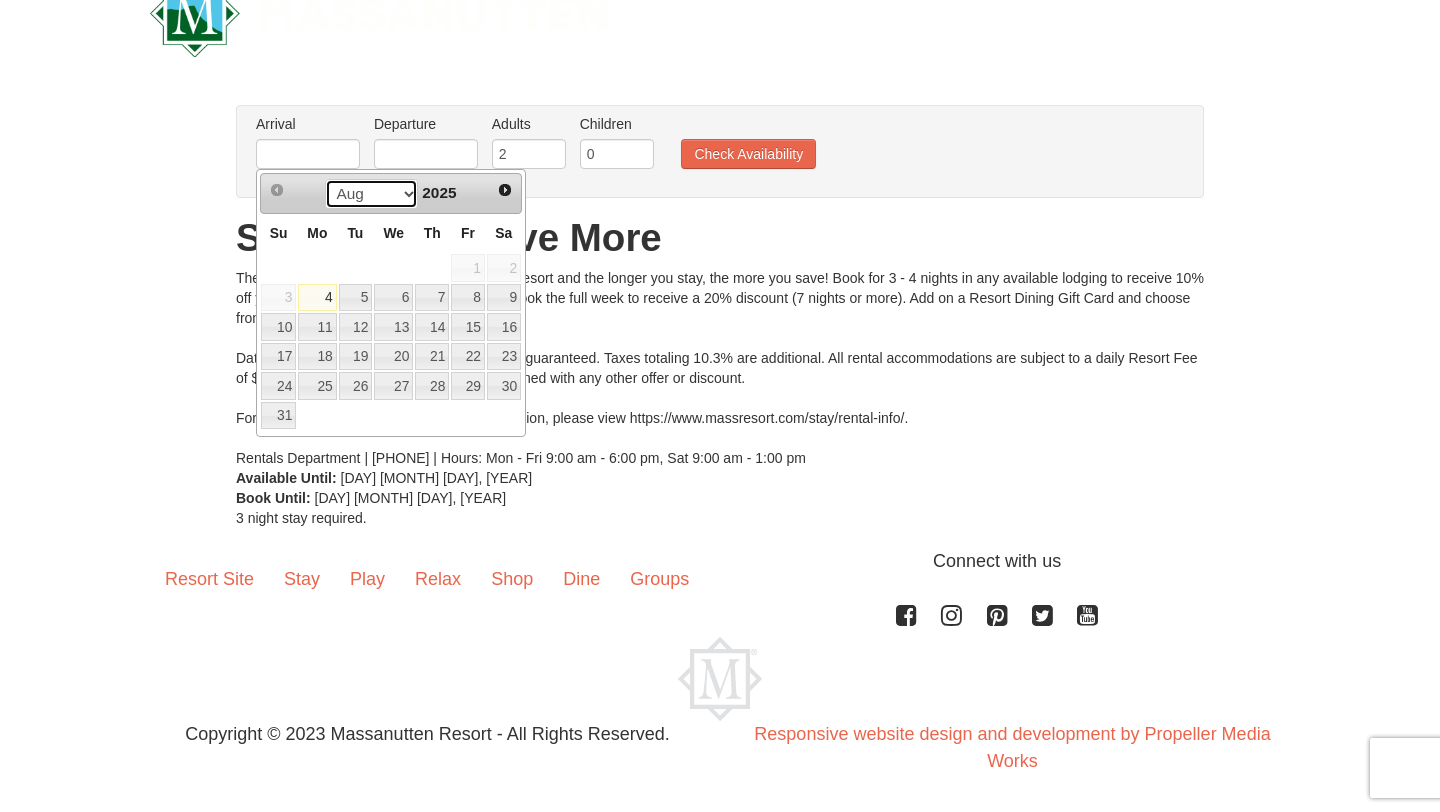 click on "Aug Sep Oct Nov Dec" at bounding box center [371, 194] 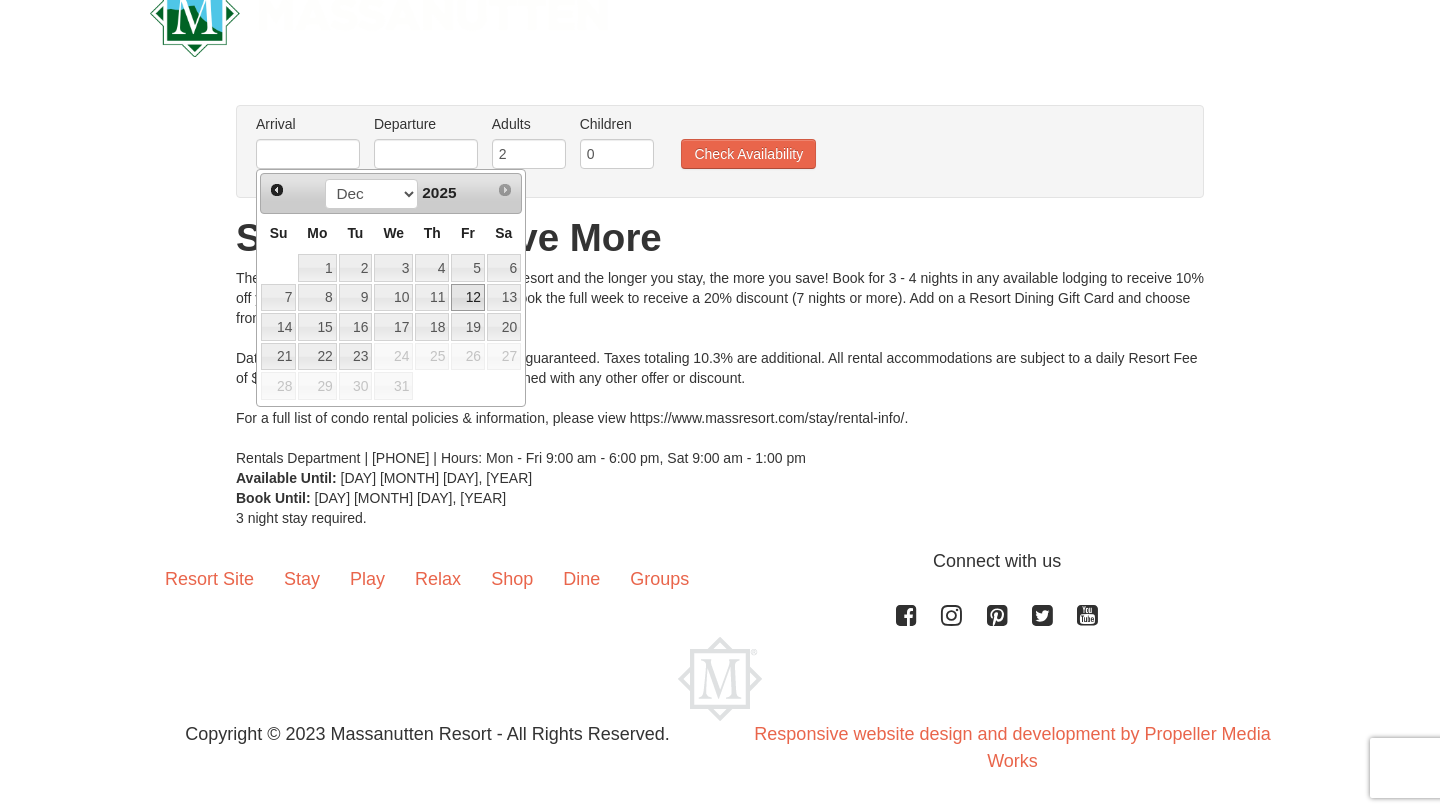click on "12" at bounding box center (468, 298) 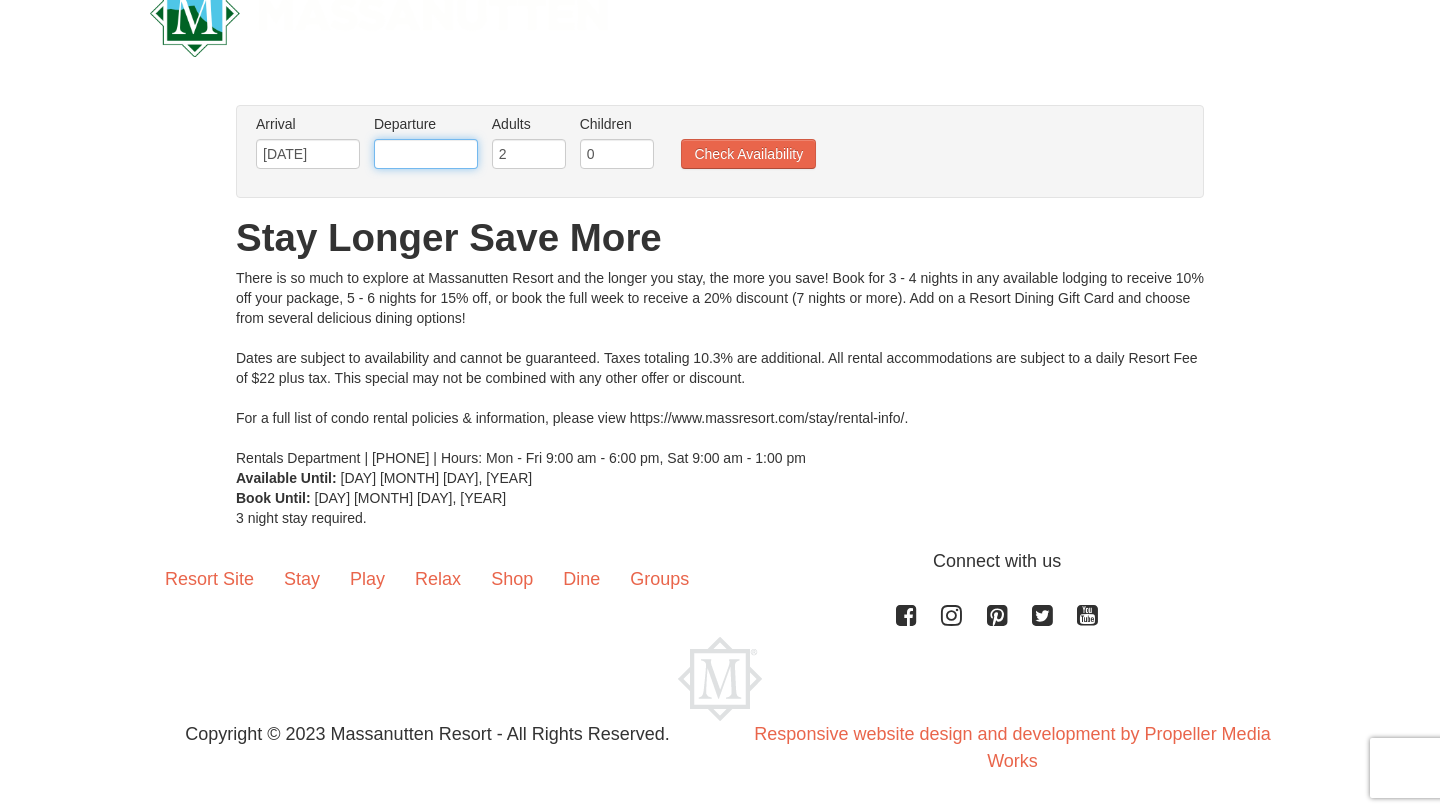 click at bounding box center [426, 154] 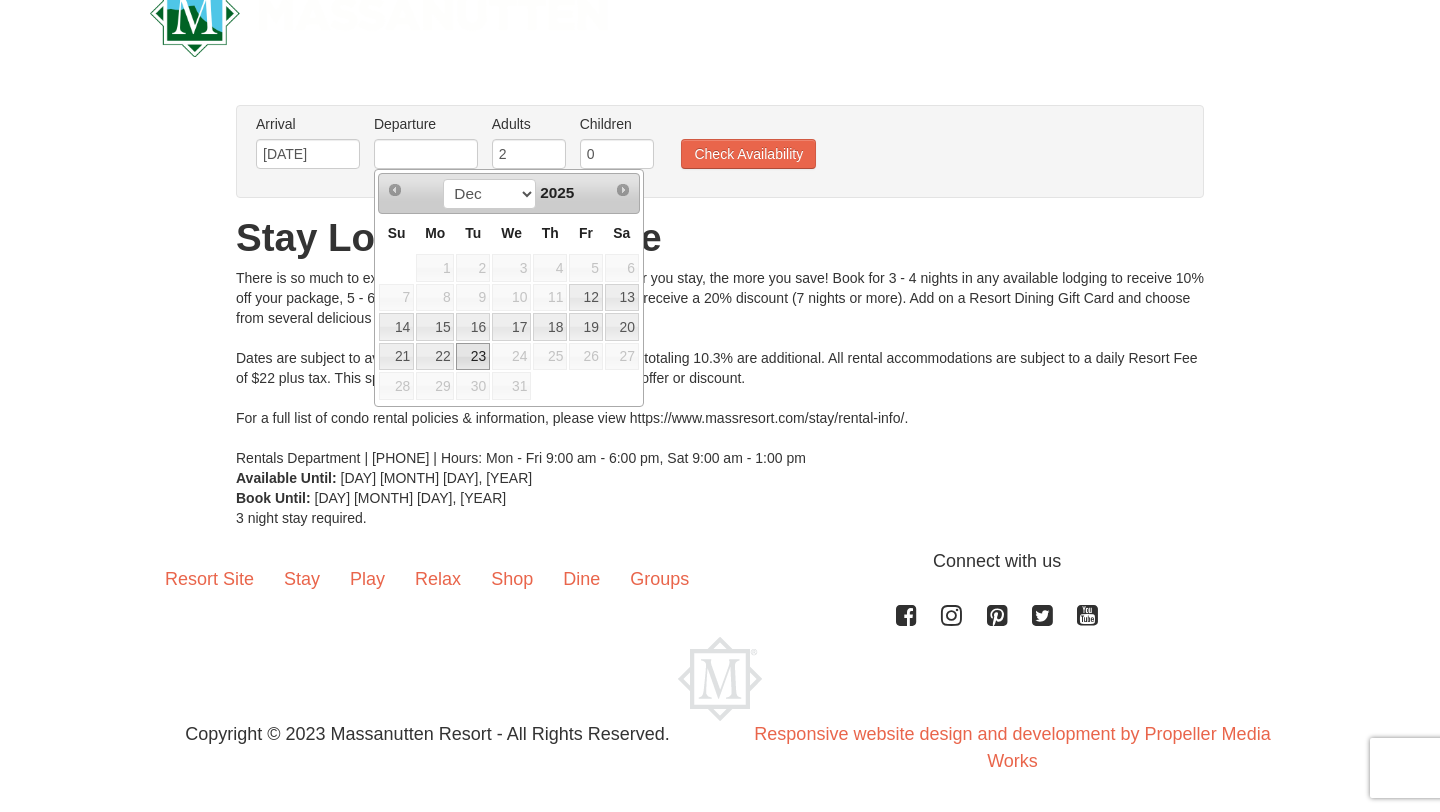 click on "23" at bounding box center [473, 357] 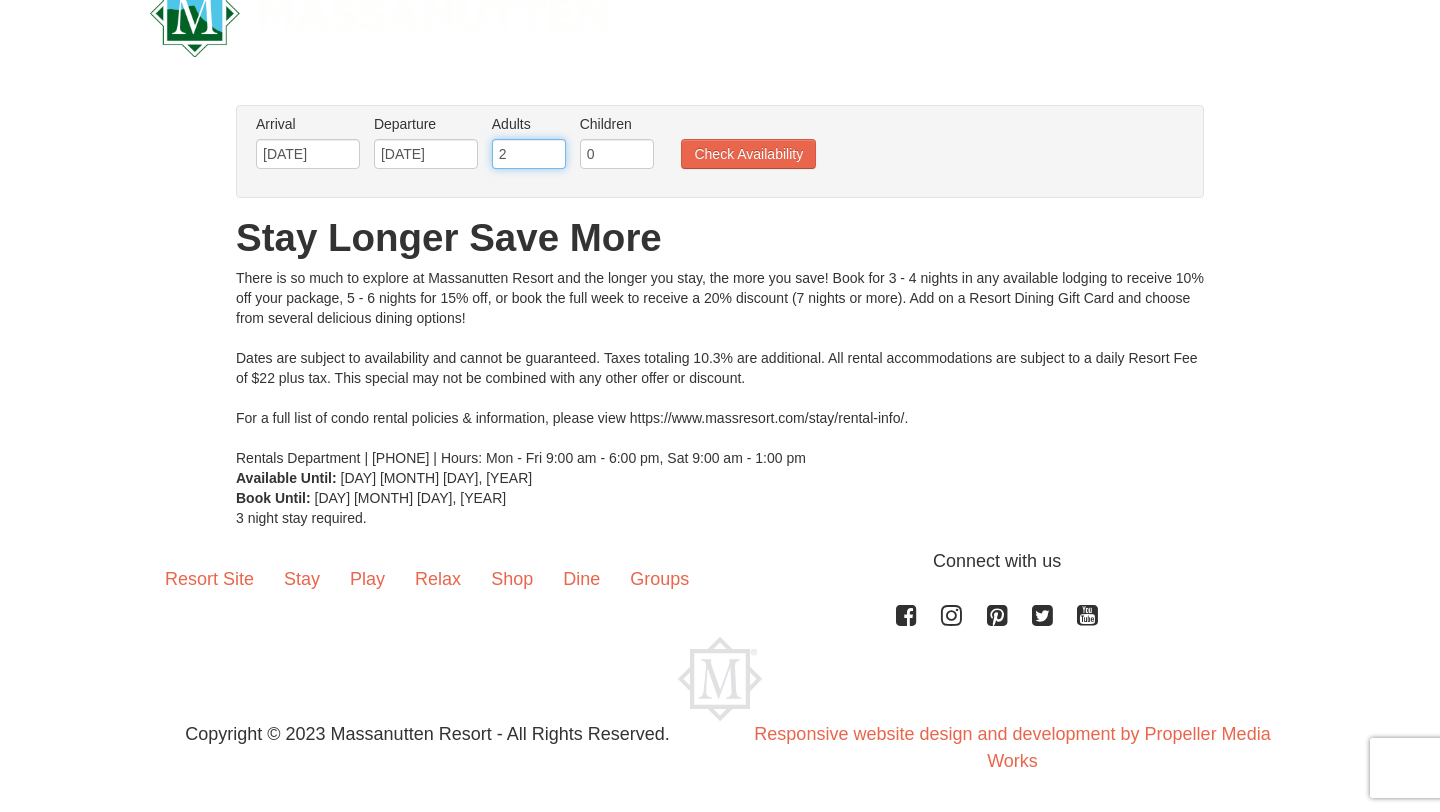 click on "2" at bounding box center (529, 154) 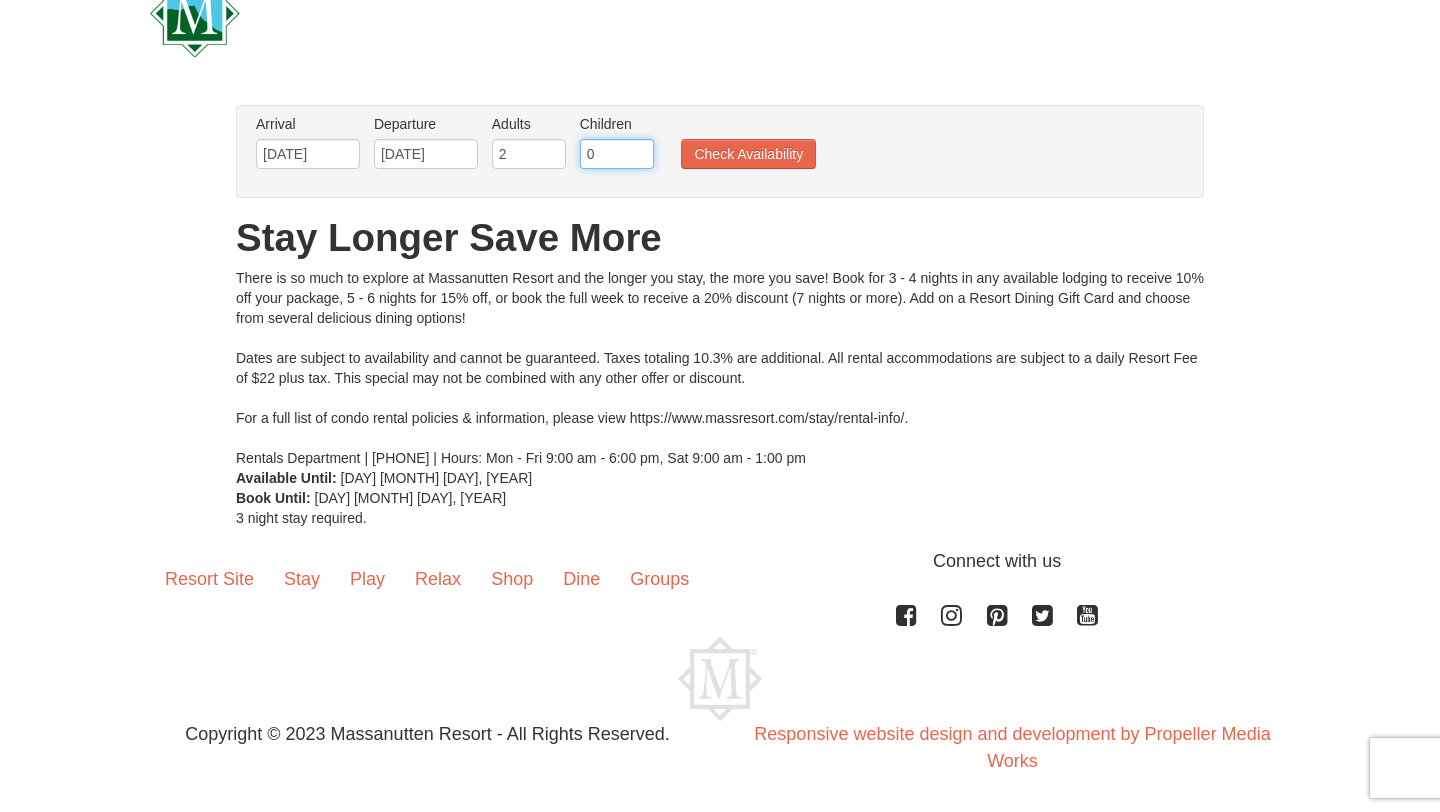click on "0" at bounding box center (617, 154) 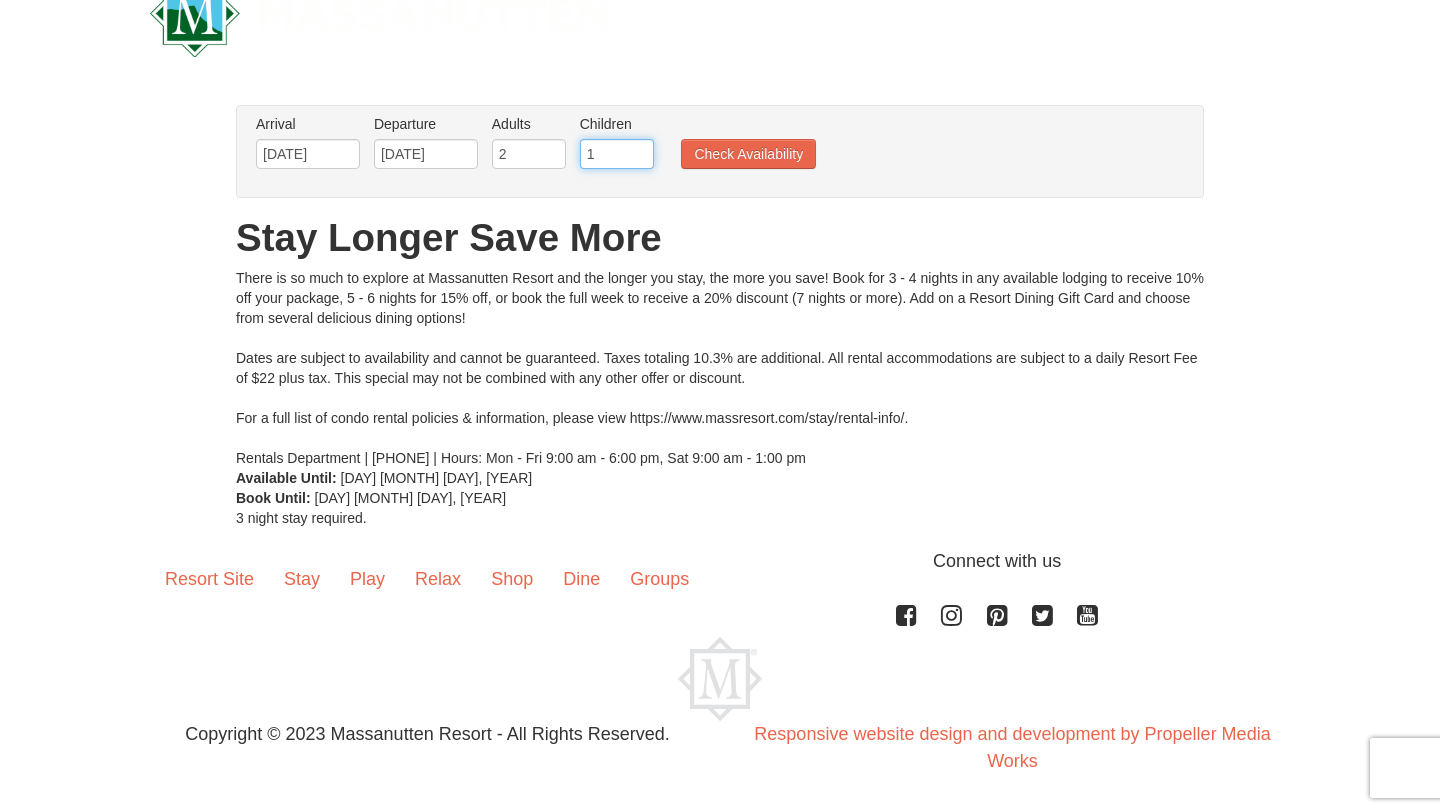 type on "1" 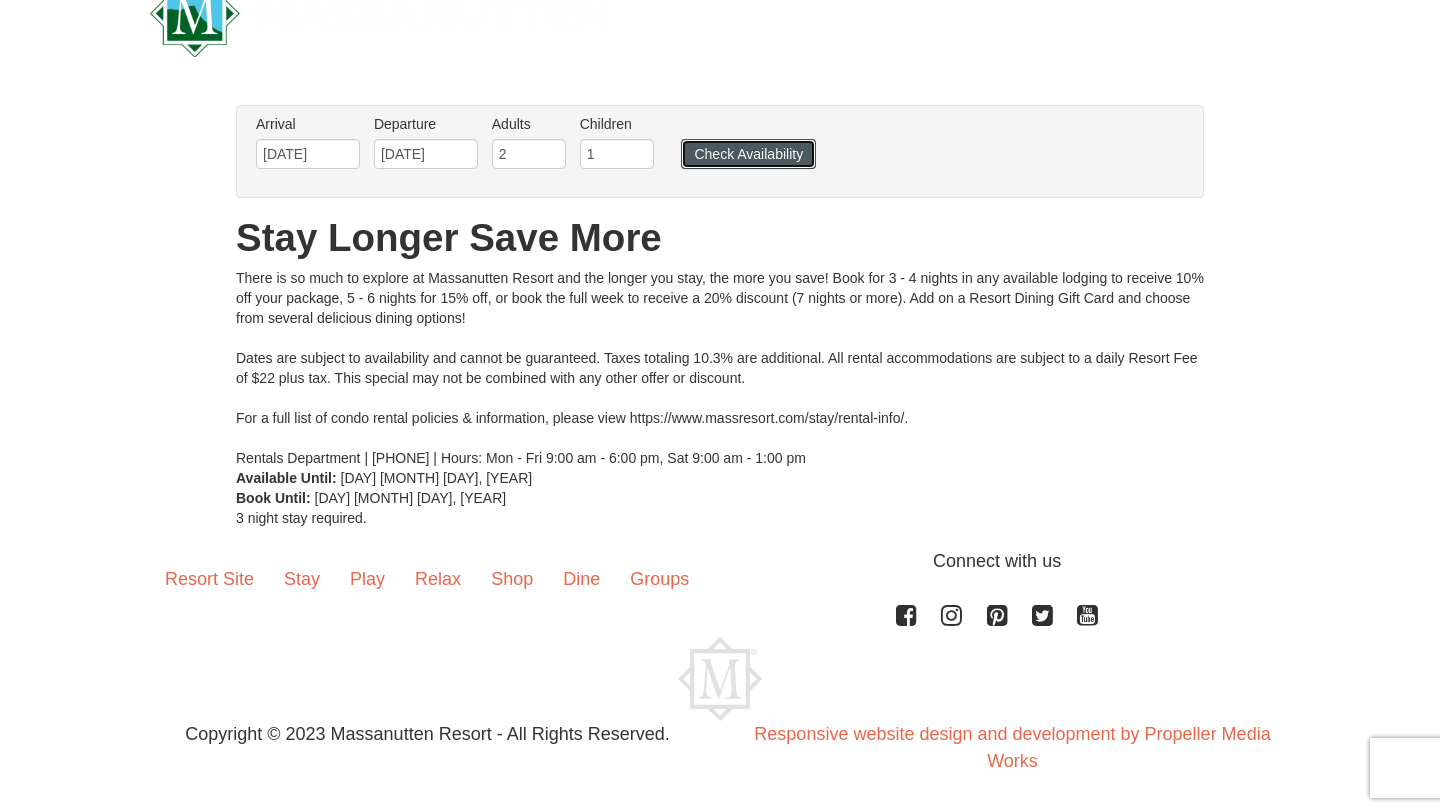 click on "Check Availability" at bounding box center (748, 154) 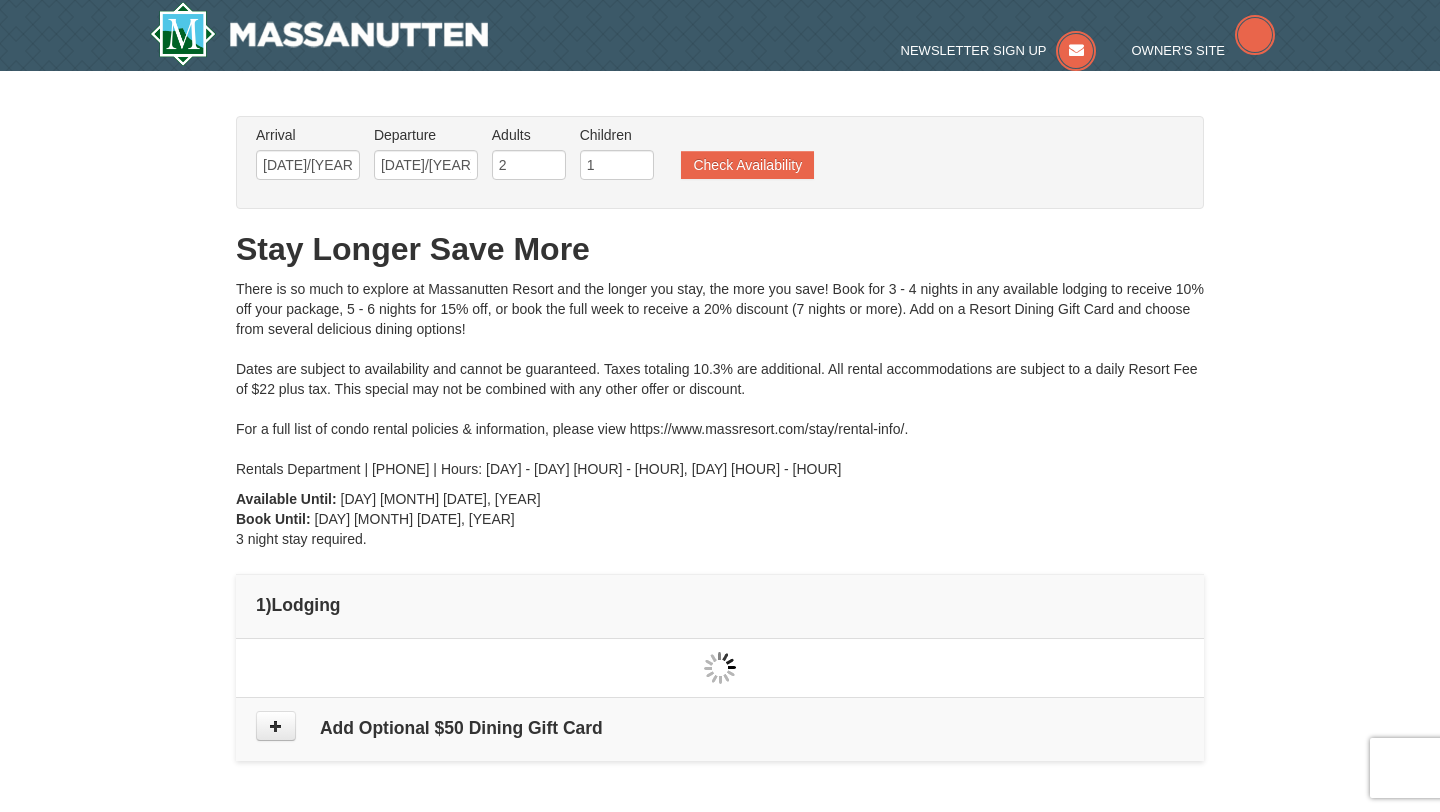 scroll, scrollTop: 55, scrollLeft: 0, axis: vertical 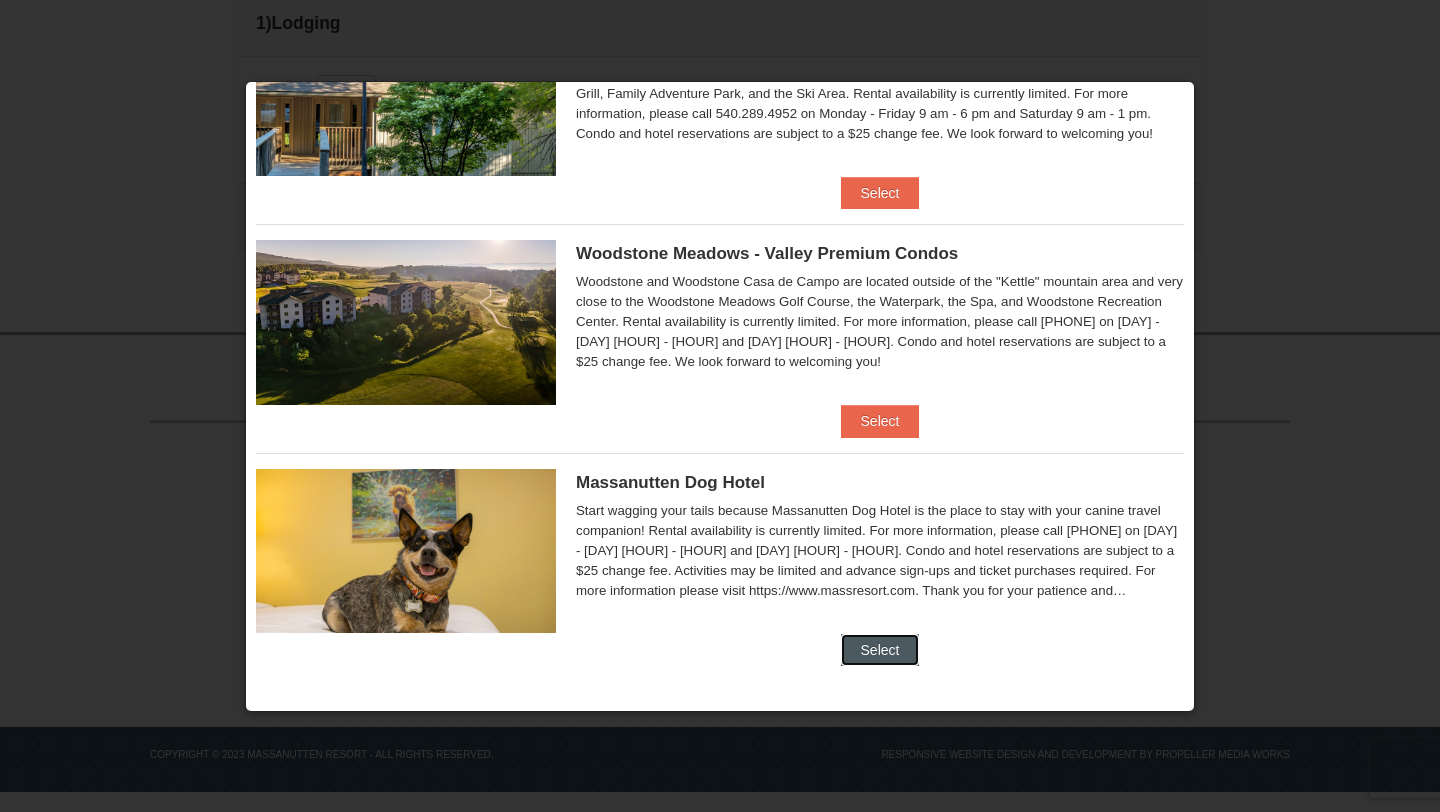click on "Select" at bounding box center (880, 650) 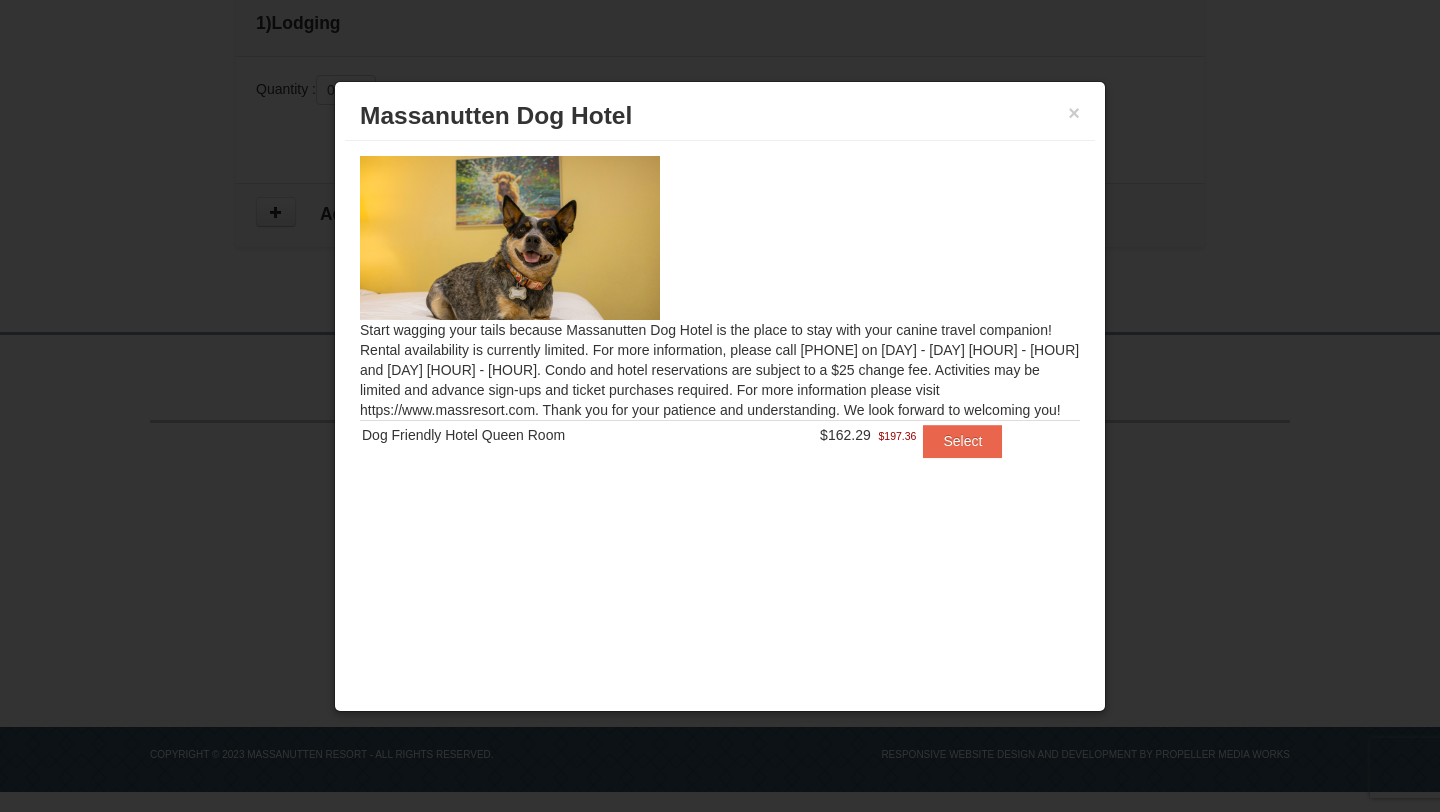 click on "Start wagging your tails because Massanutten Dog Hotel is the place to stay with your canine travel companion!
Rental availability is currently limited. For more information, please call 540.289.4952 on Monday - Friday 9 am - 6 pm and Saturday 9 am - 1 pm. Condo and hotel reservations are subject to a $25 change fee.
Activities may be limited and advance sign-ups and ticket purchases required. For more information please visit https://www.massresort.com. Thank you for your patience and understanding. We look forward to welcoming you!
Dog Friendly Hotel Queen Room
$162.29
Select" at bounding box center (720, 319) 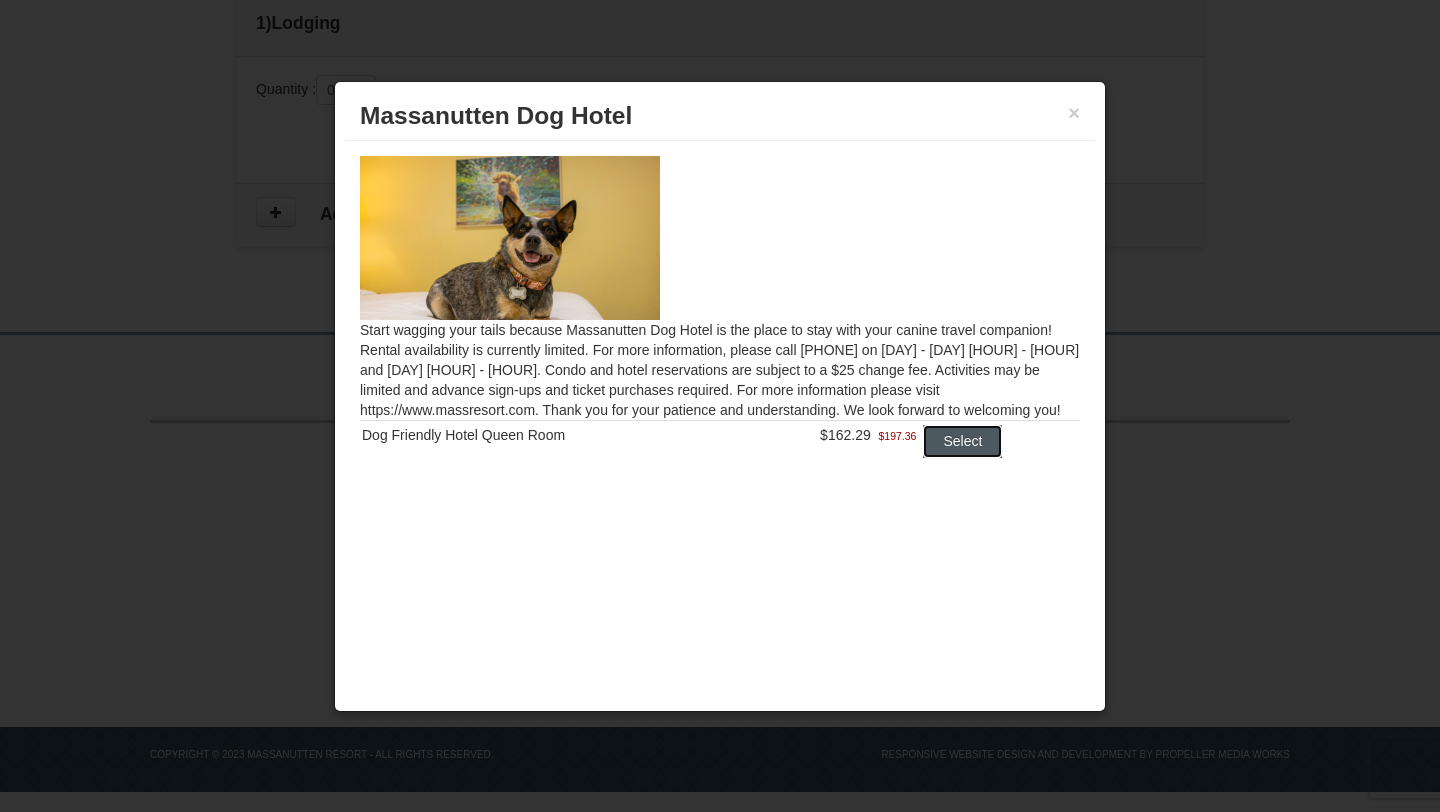 click on "Select" at bounding box center [962, 441] 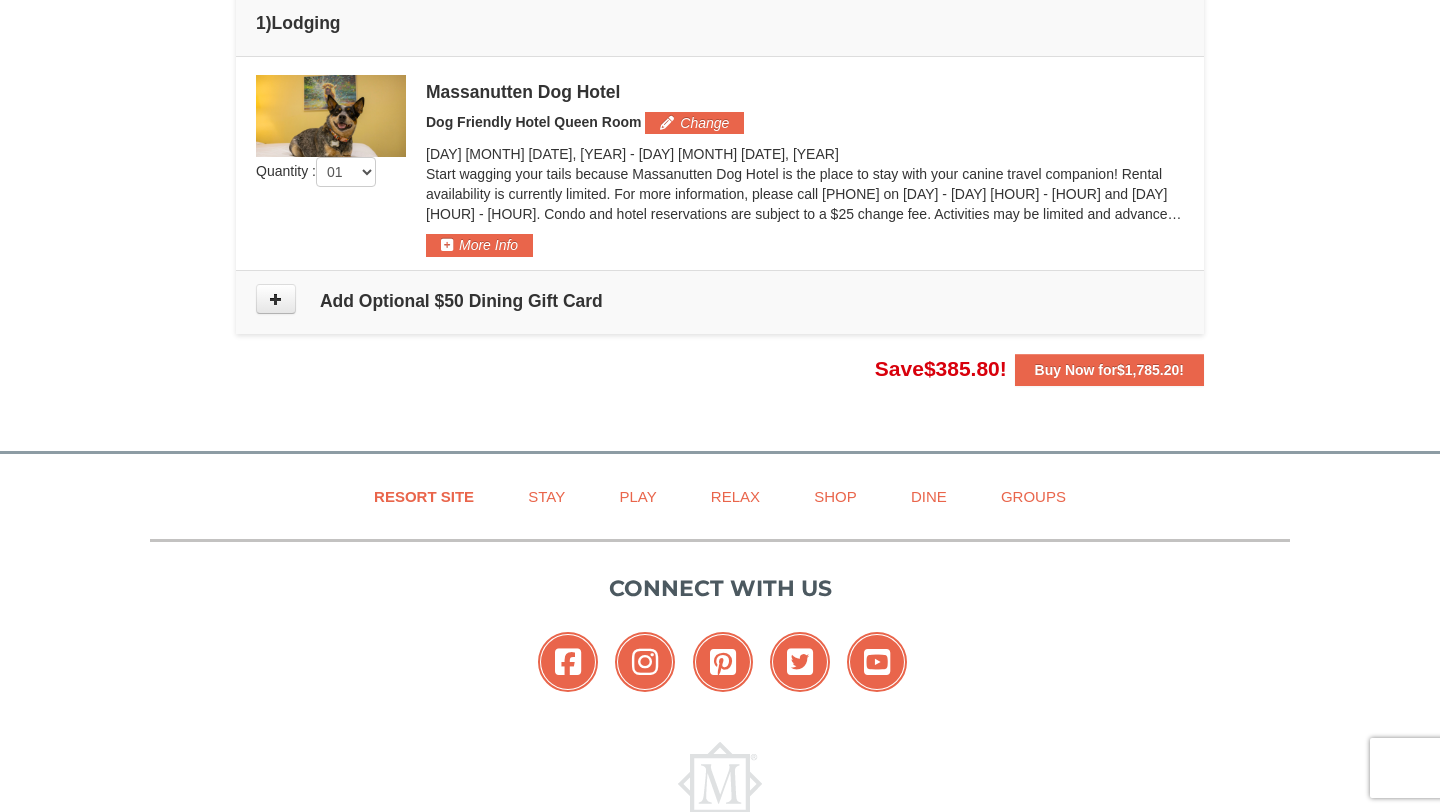 click on "Friday Dec 12, 2025
-
Tuesday Dec 23, 2025" at bounding box center (805, 154) 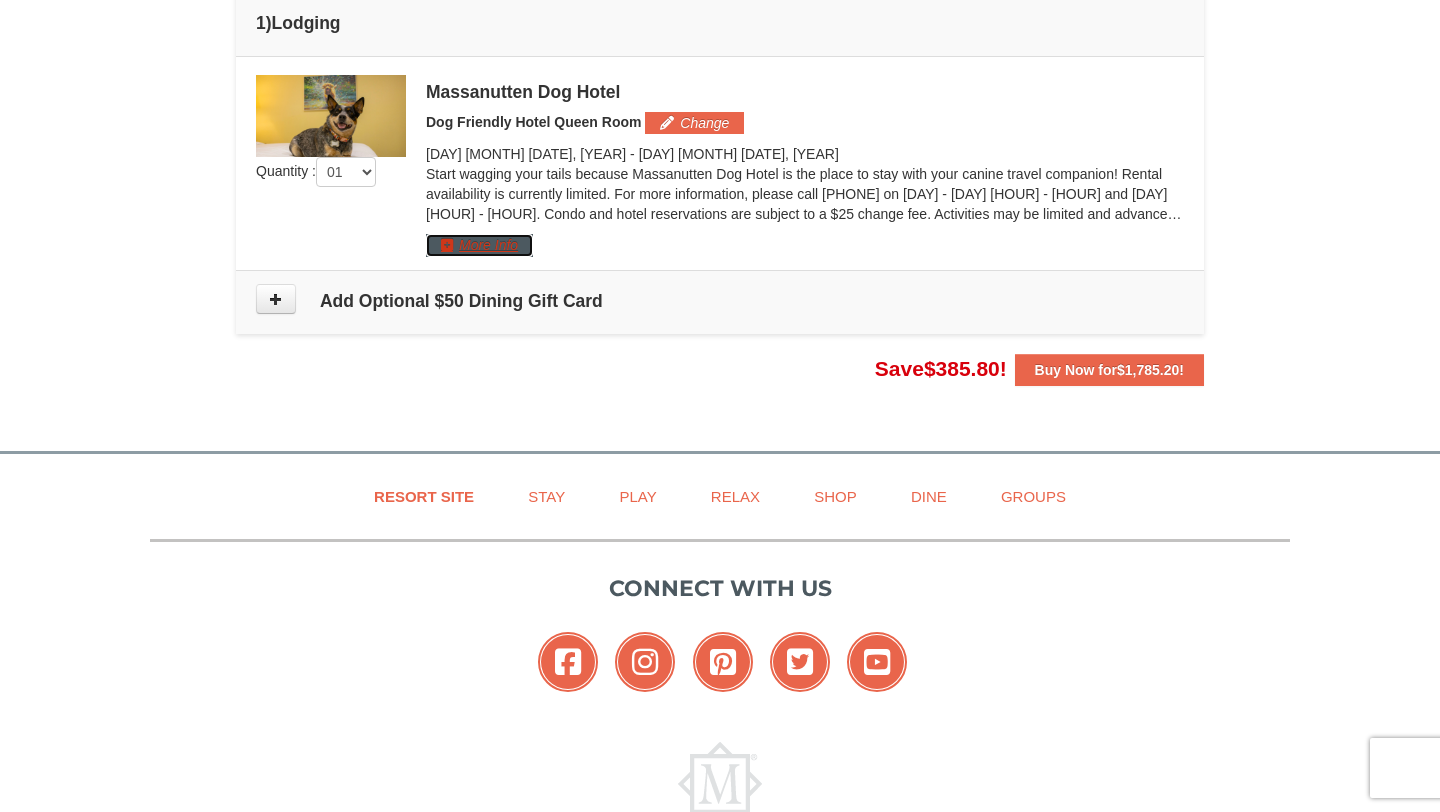 click on "More Info" at bounding box center (479, 245) 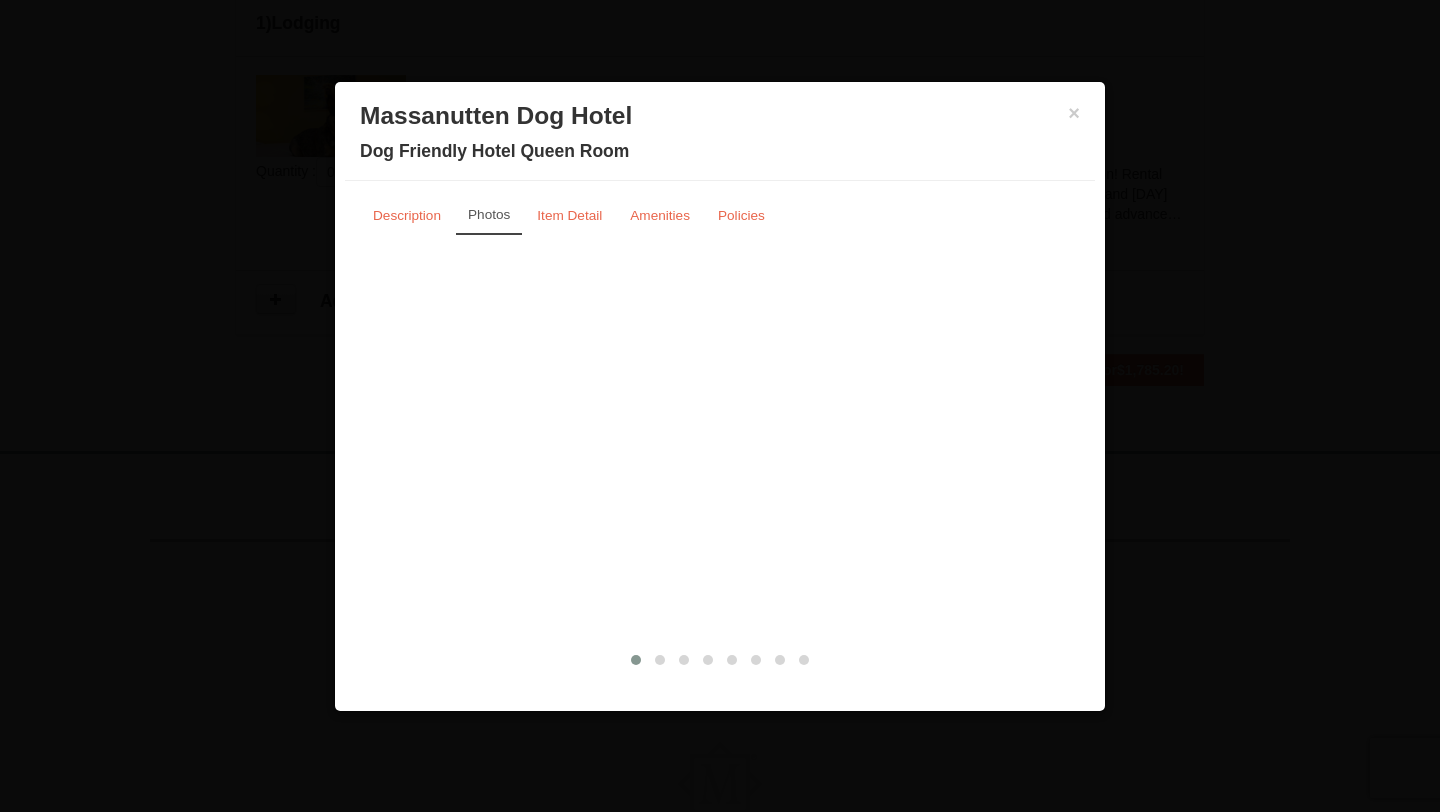 scroll, scrollTop: 593, scrollLeft: 0, axis: vertical 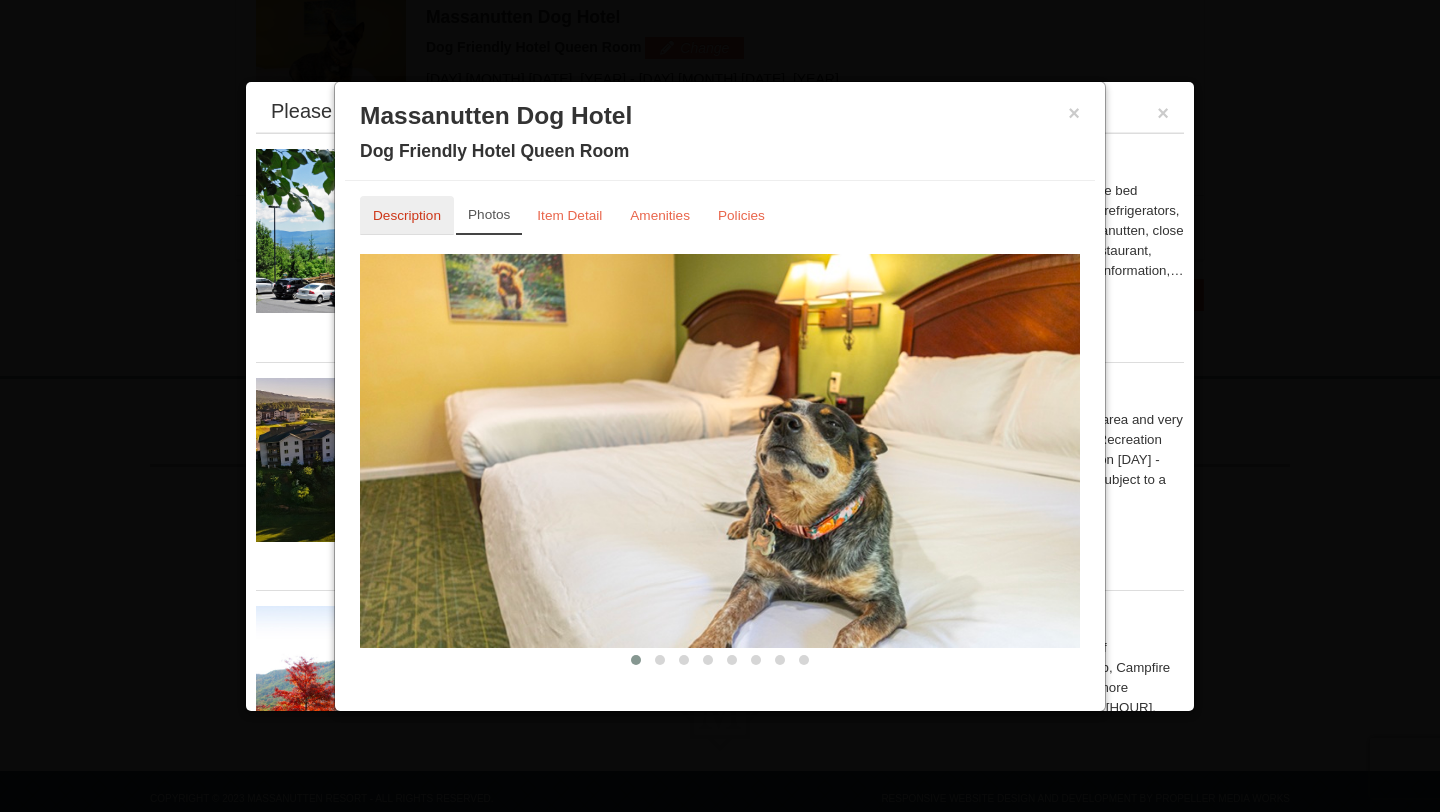 click on "Description" at bounding box center [407, 215] 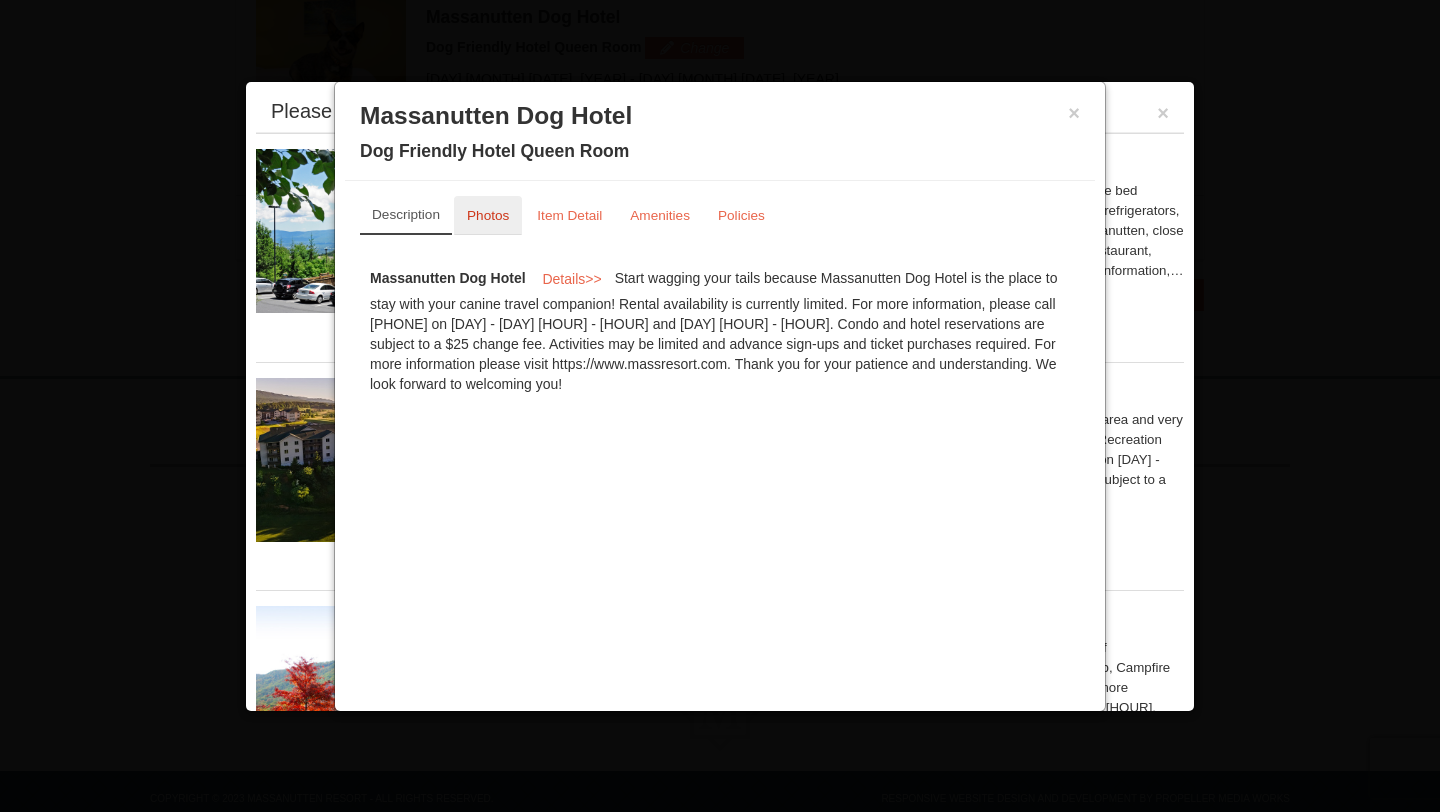 click on "Photos" at bounding box center [488, 215] 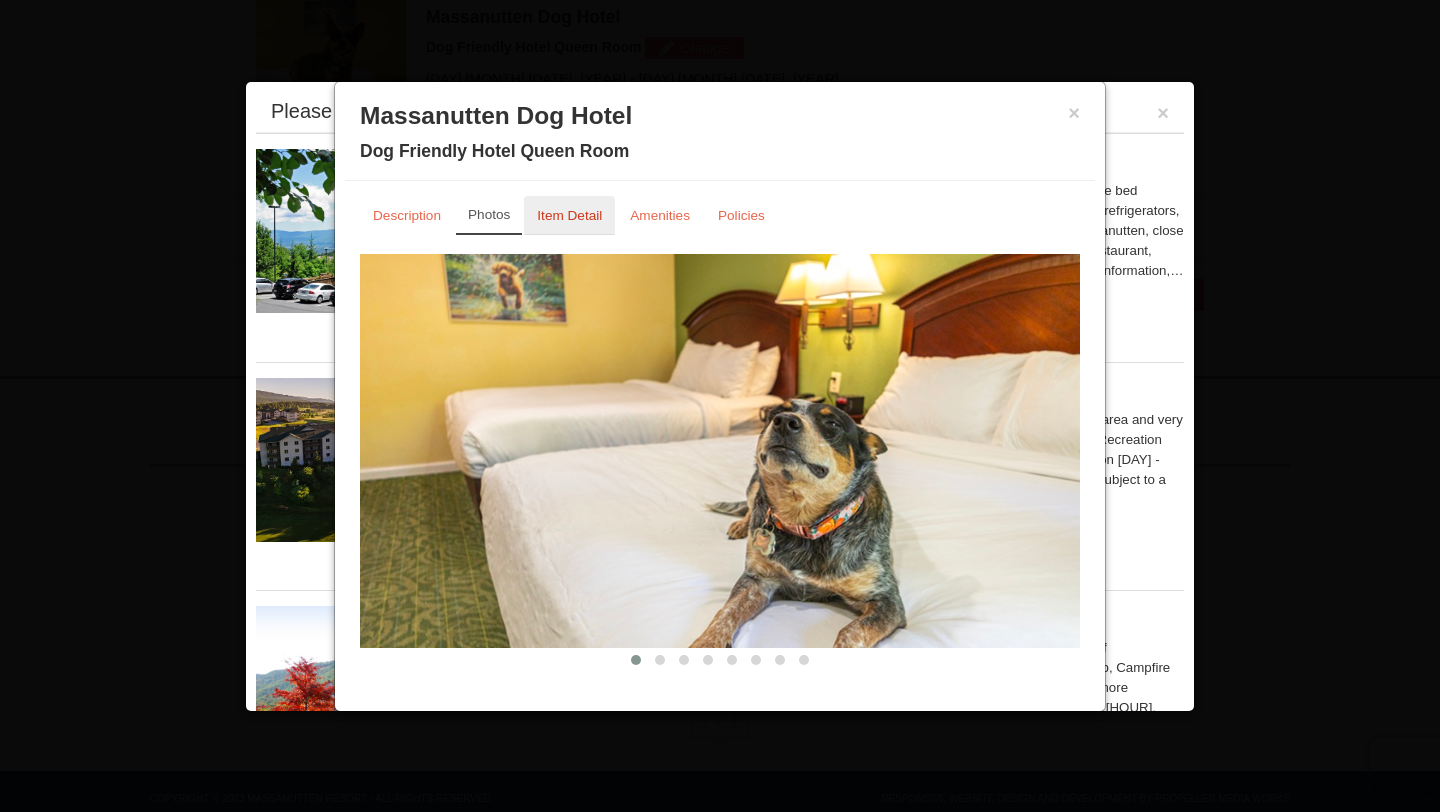 click on "Item Detail" at bounding box center [569, 215] 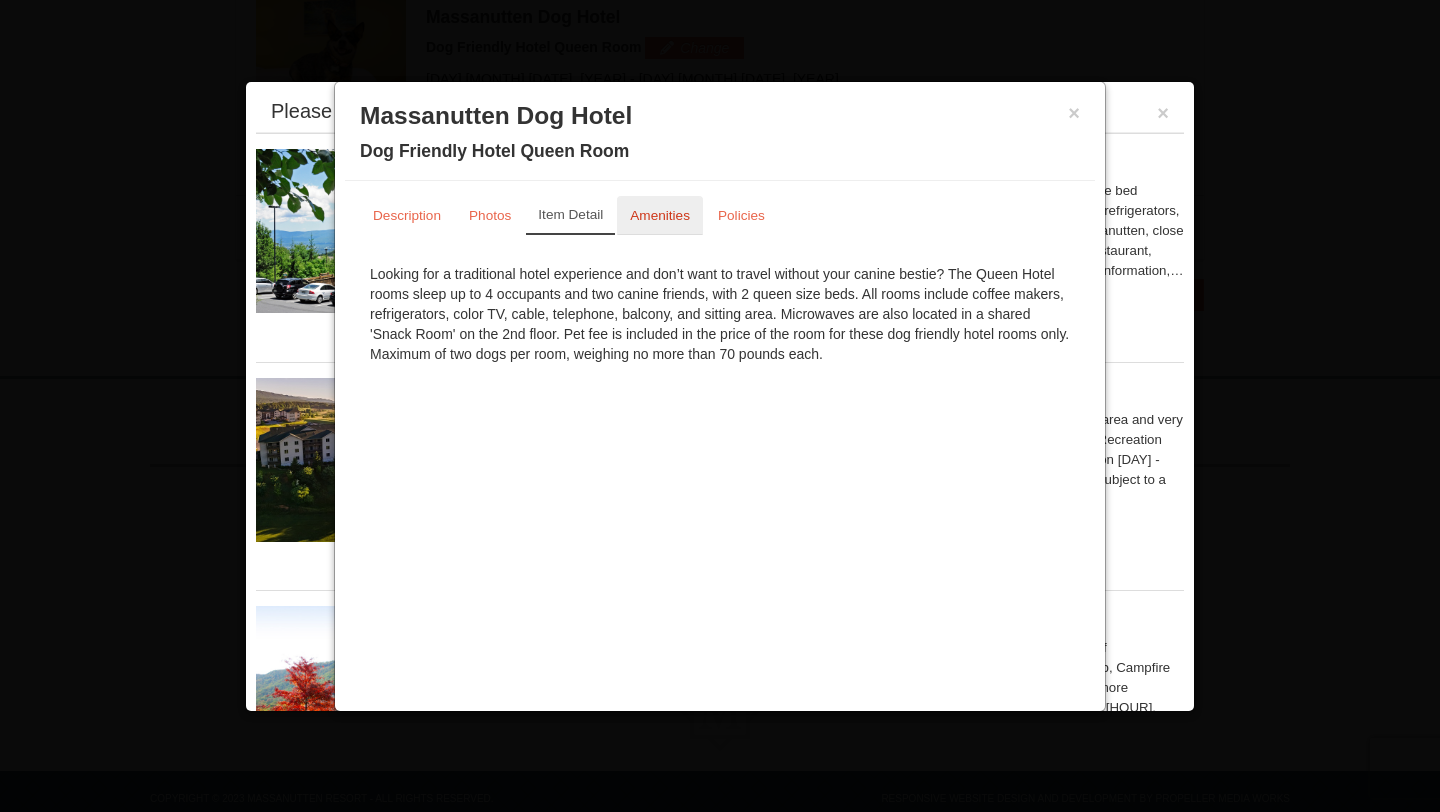 click on "Amenities" at bounding box center (660, 215) 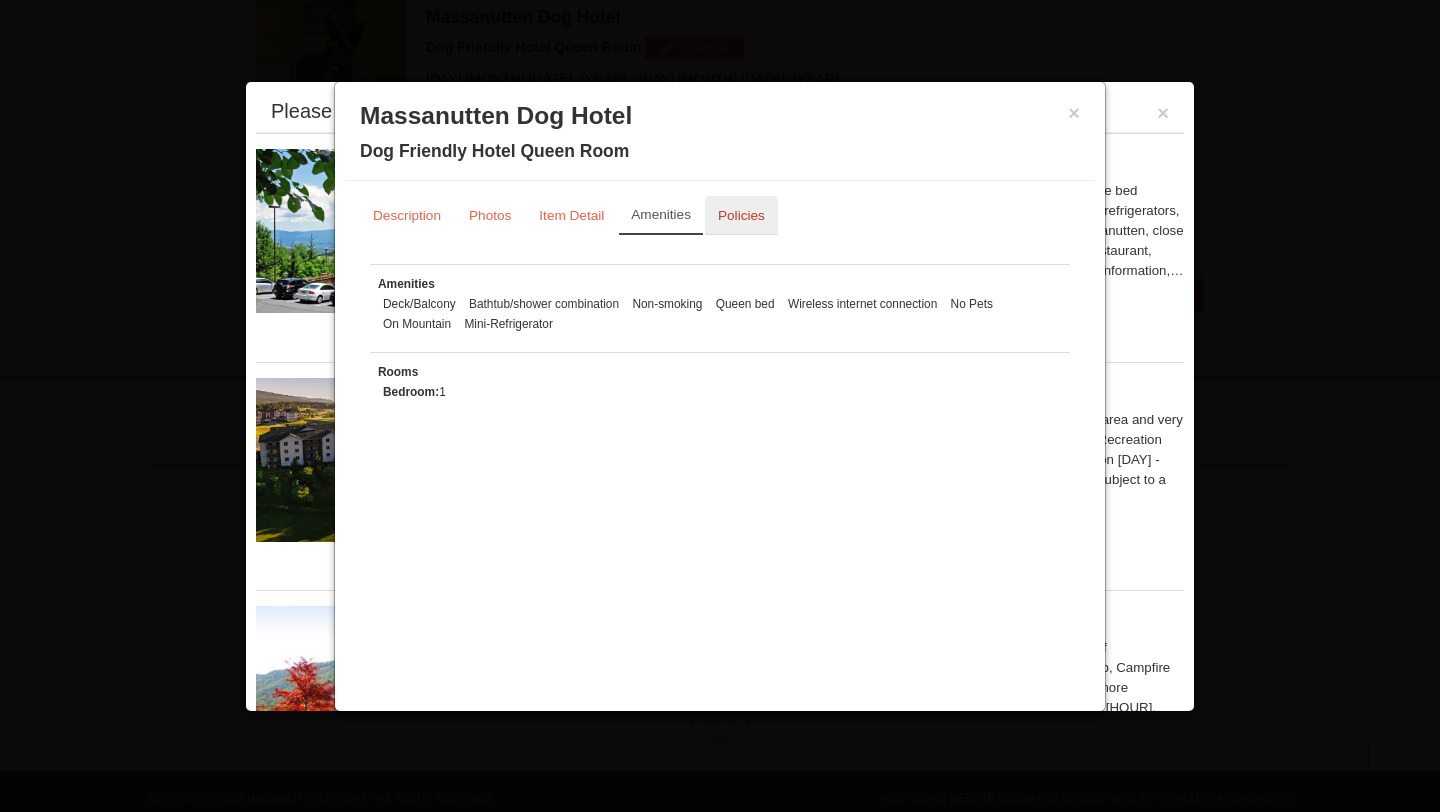 click on "Policies" at bounding box center [741, 215] 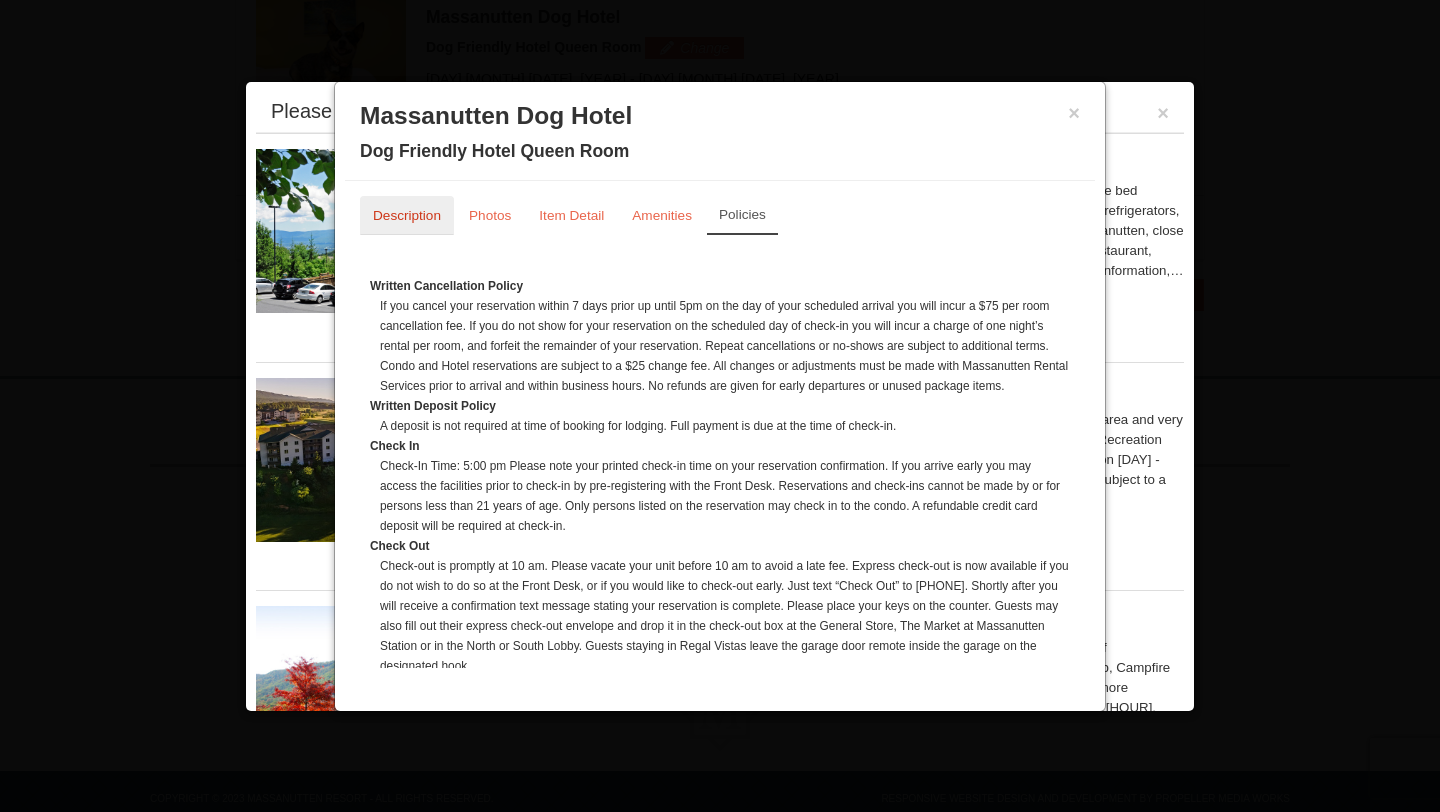 click on "Description" at bounding box center [407, 215] 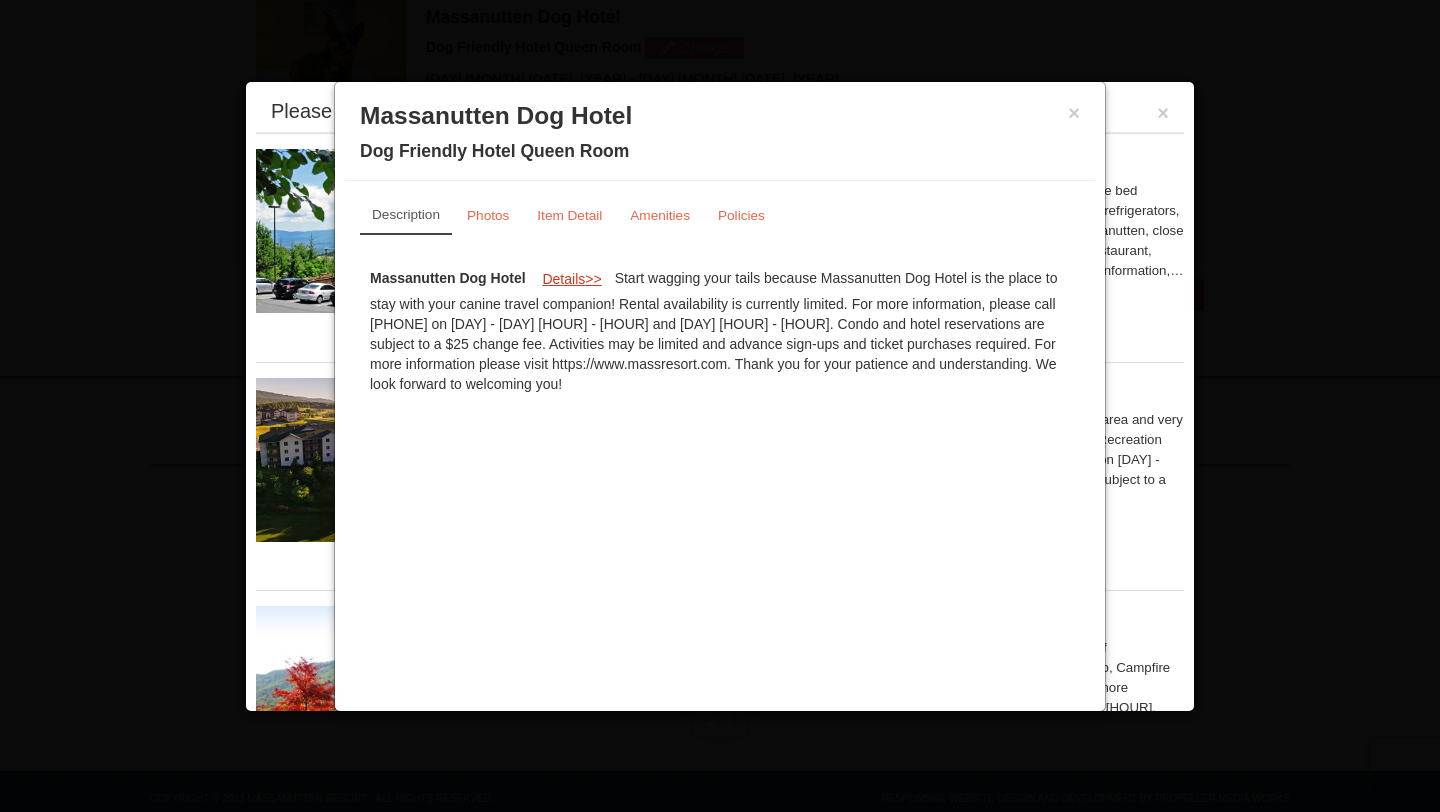 click on "Details" at bounding box center (563, 279) 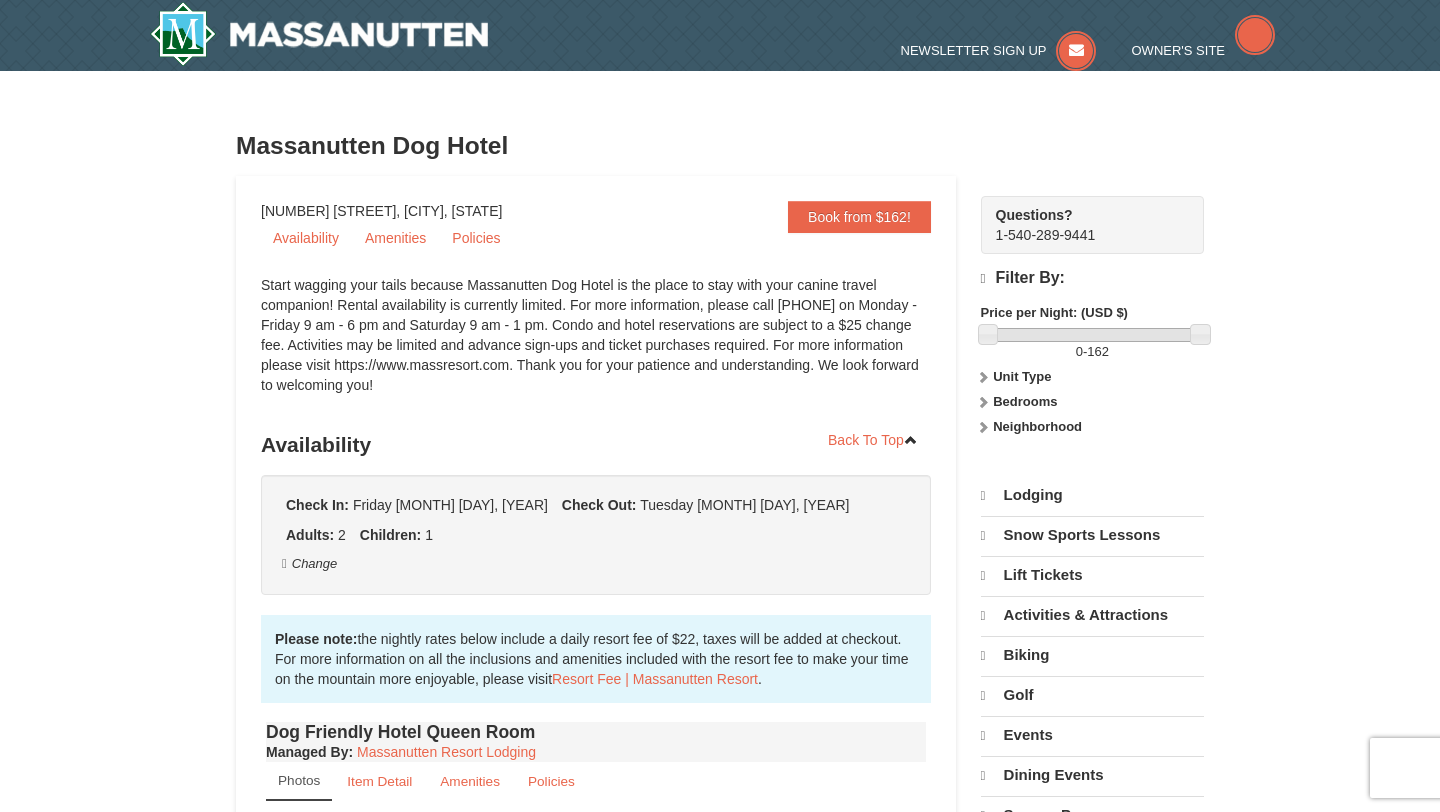 scroll, scrollTop: 0, scrollLeft: 0, axis: both 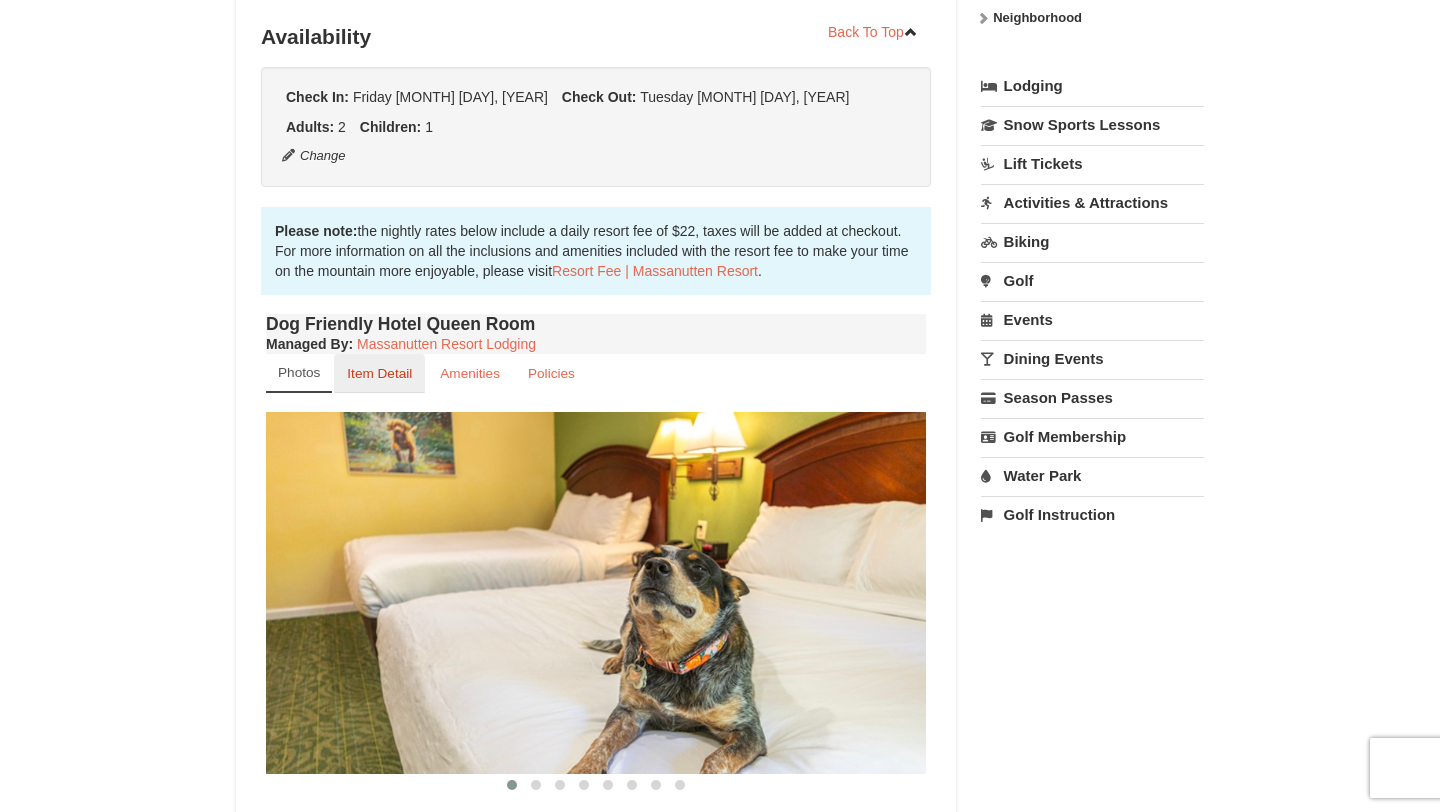 click on "Item Detail" at bounding box center [379, 373] 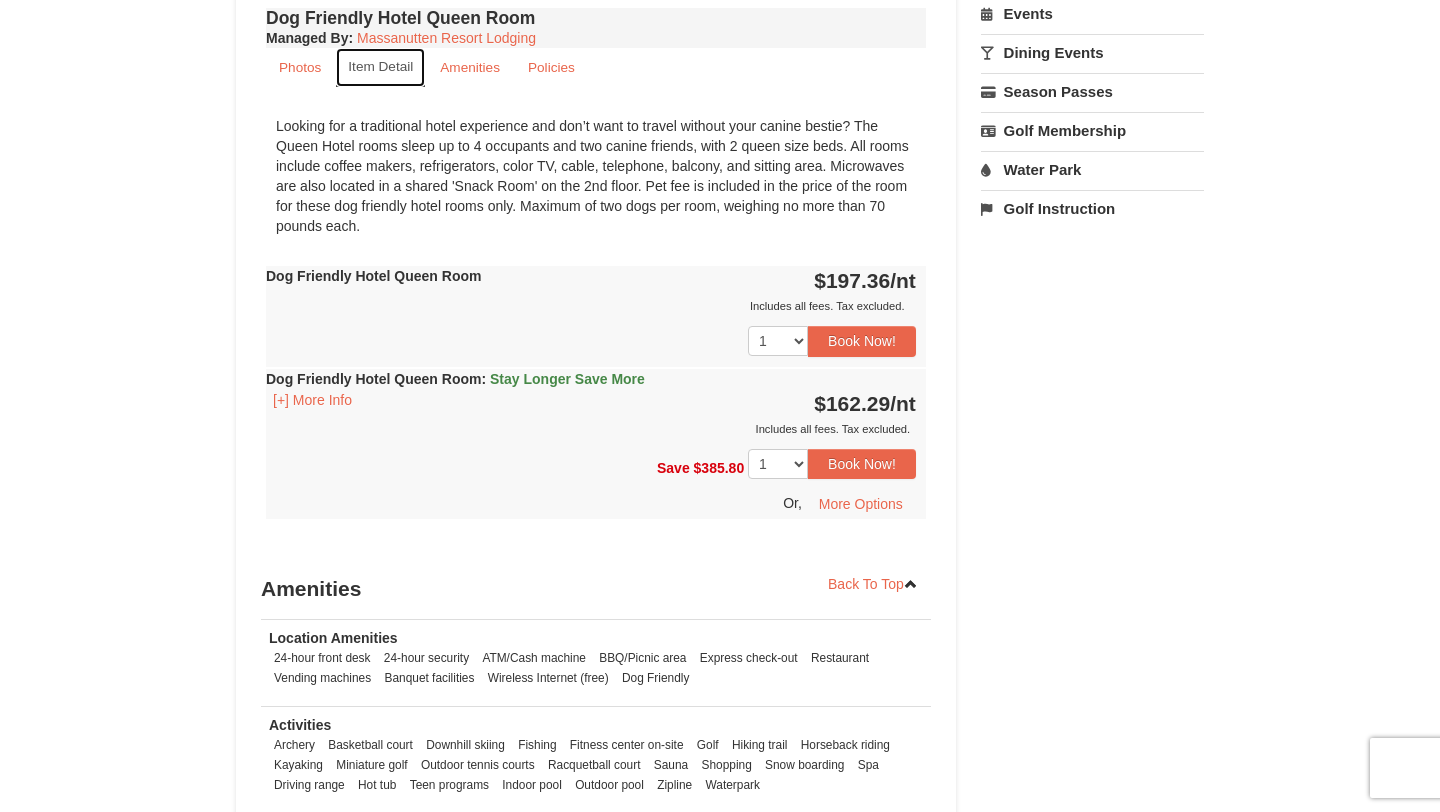 scroll, scrollTop: 716, scrollLeft: 0, axis: vertical 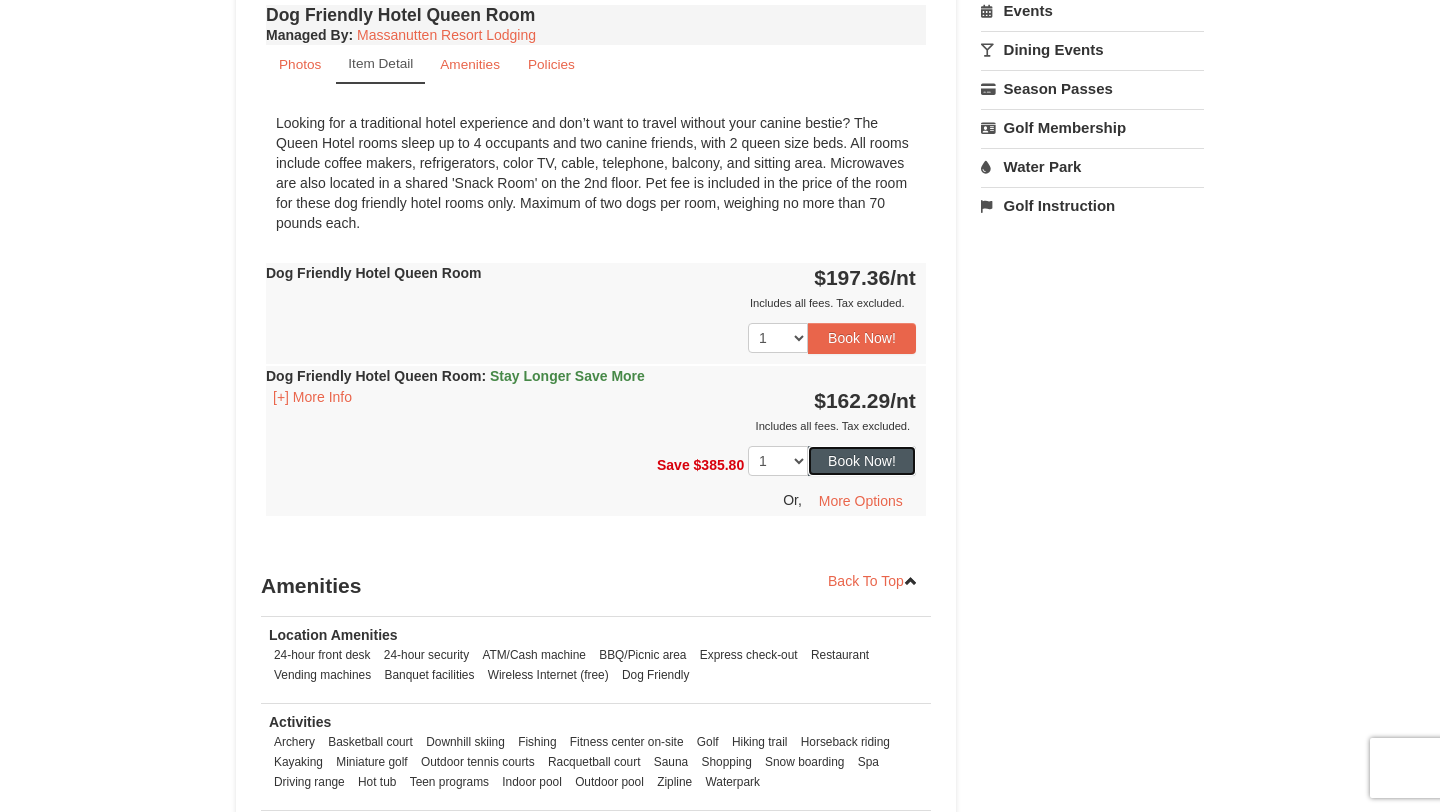 click on "Book Now!" at bounding box center (862, 461) 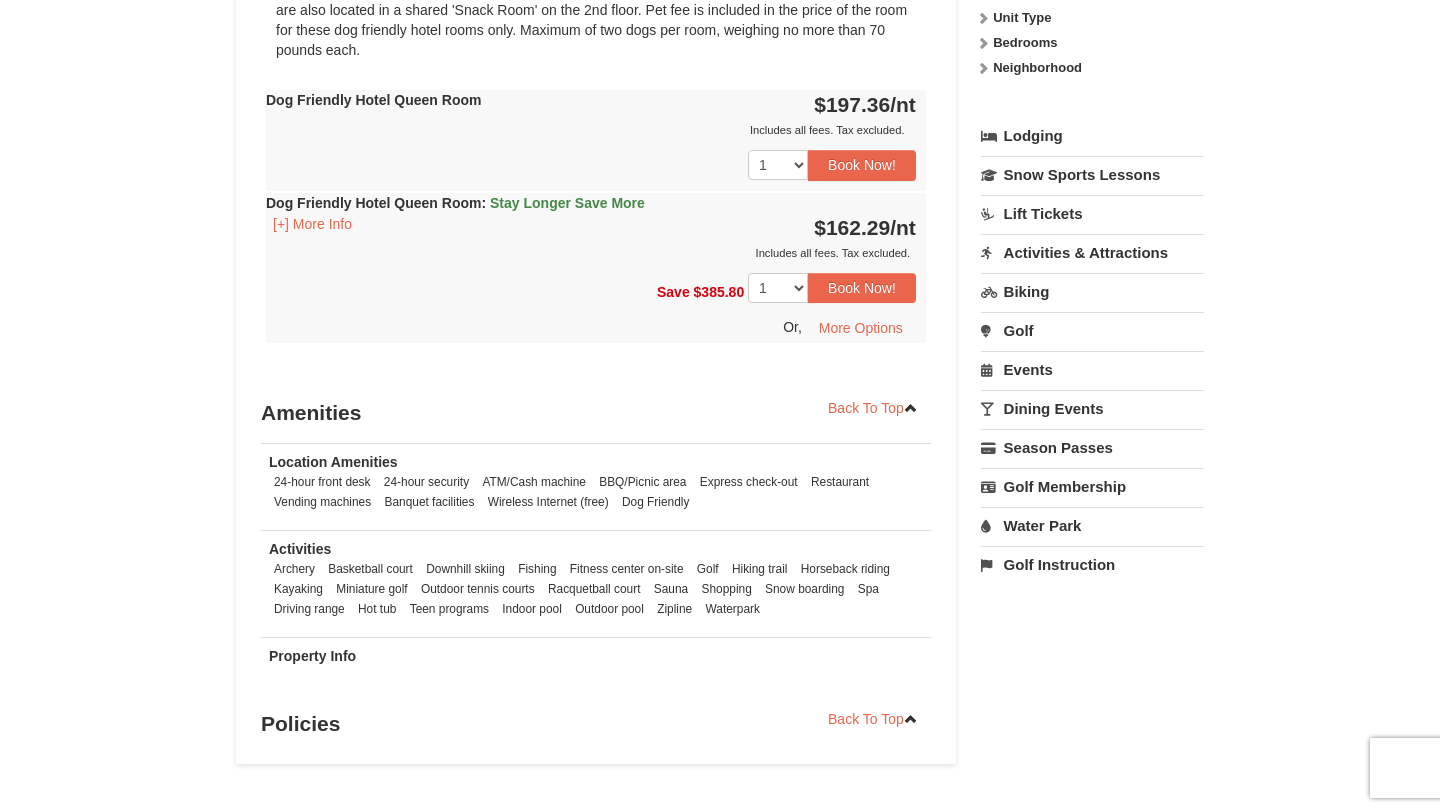 scroll, scrollTop: 888, scrollLeft: 0, axis: vertical 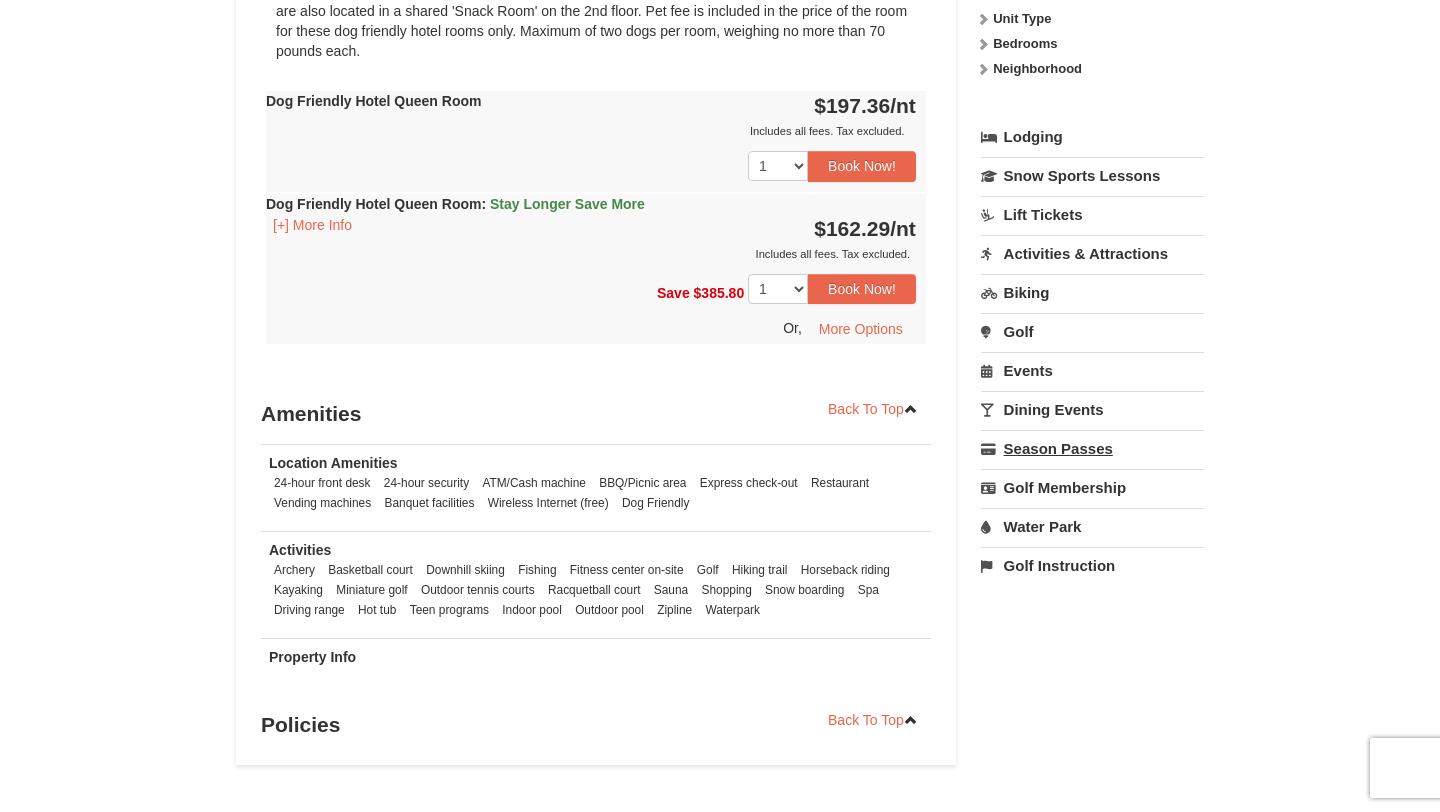 click on "Season Passes" at bounding box center (1092, 448) 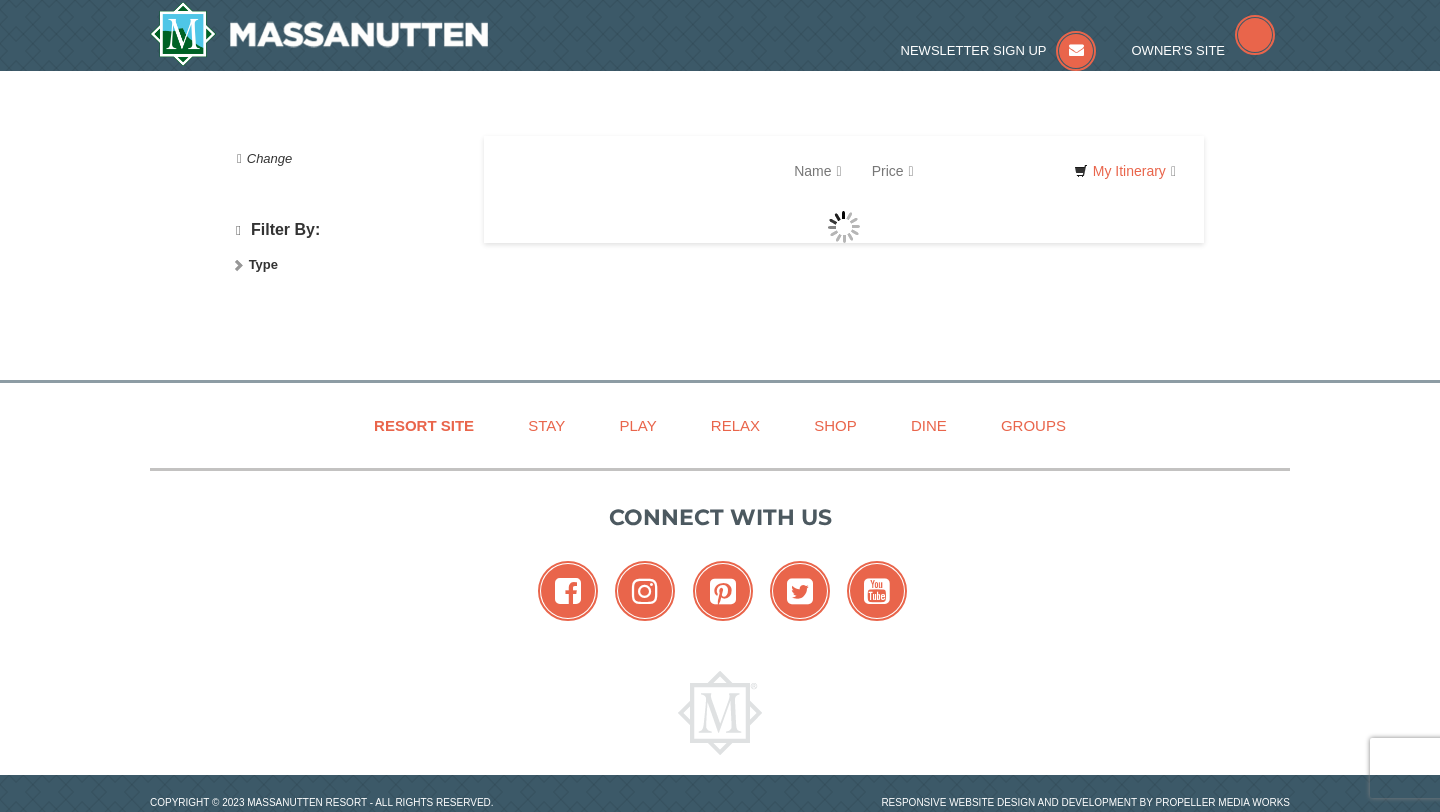 scroll, scrollTop: 0, scrollLeft: 0, axis: both 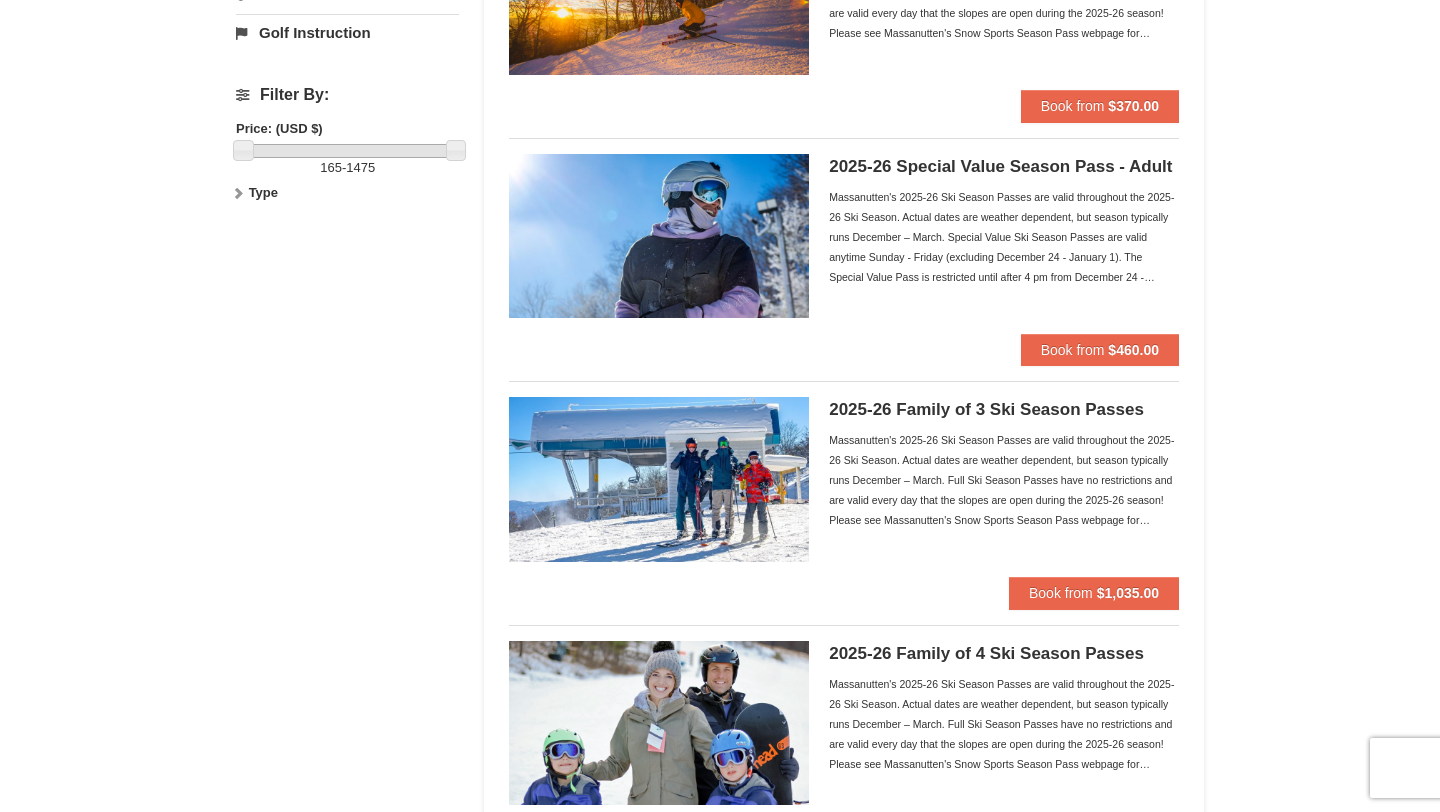 click at bounding box center [659, 479] 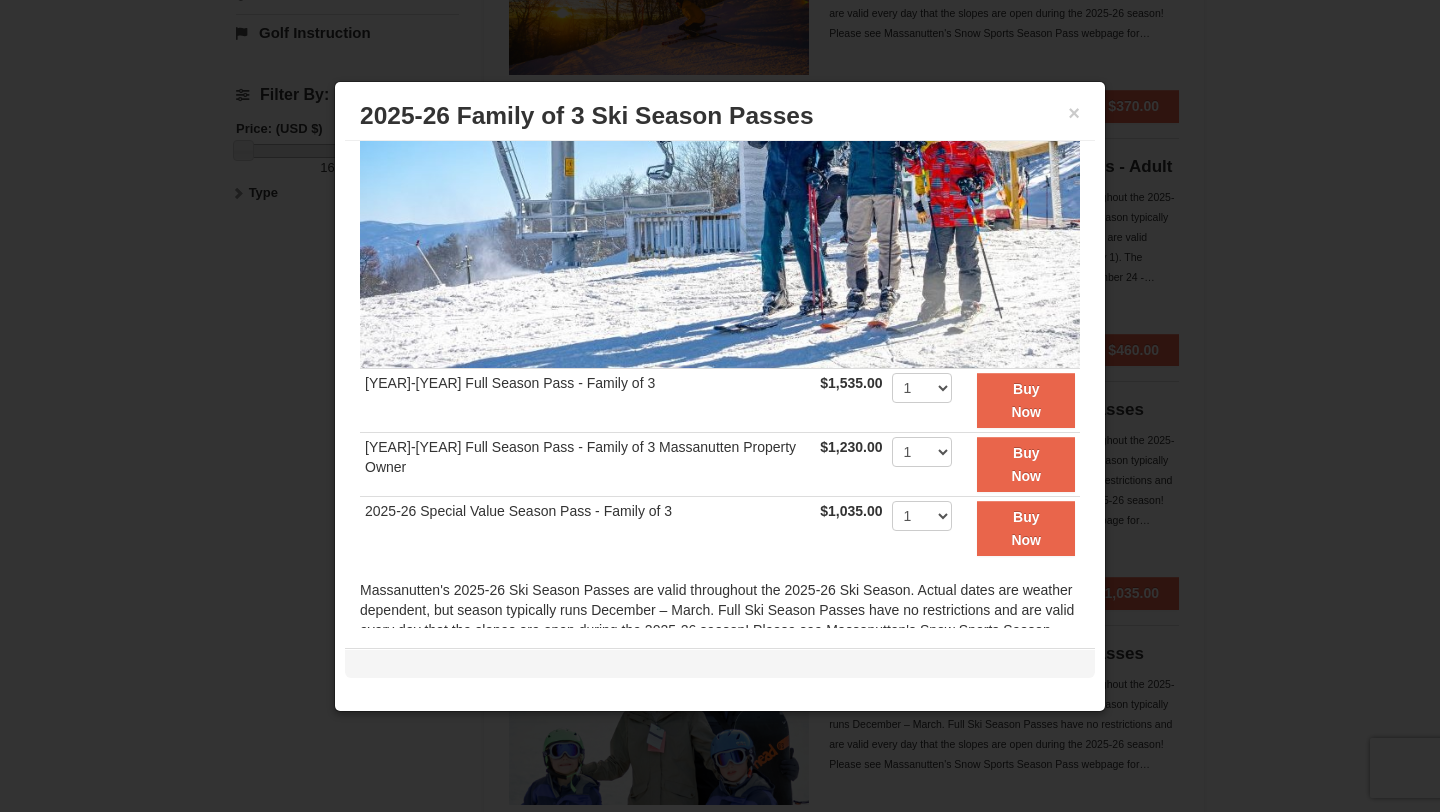 scroll, scrollTop: 185, scrollLeft: 0, axis: vertical 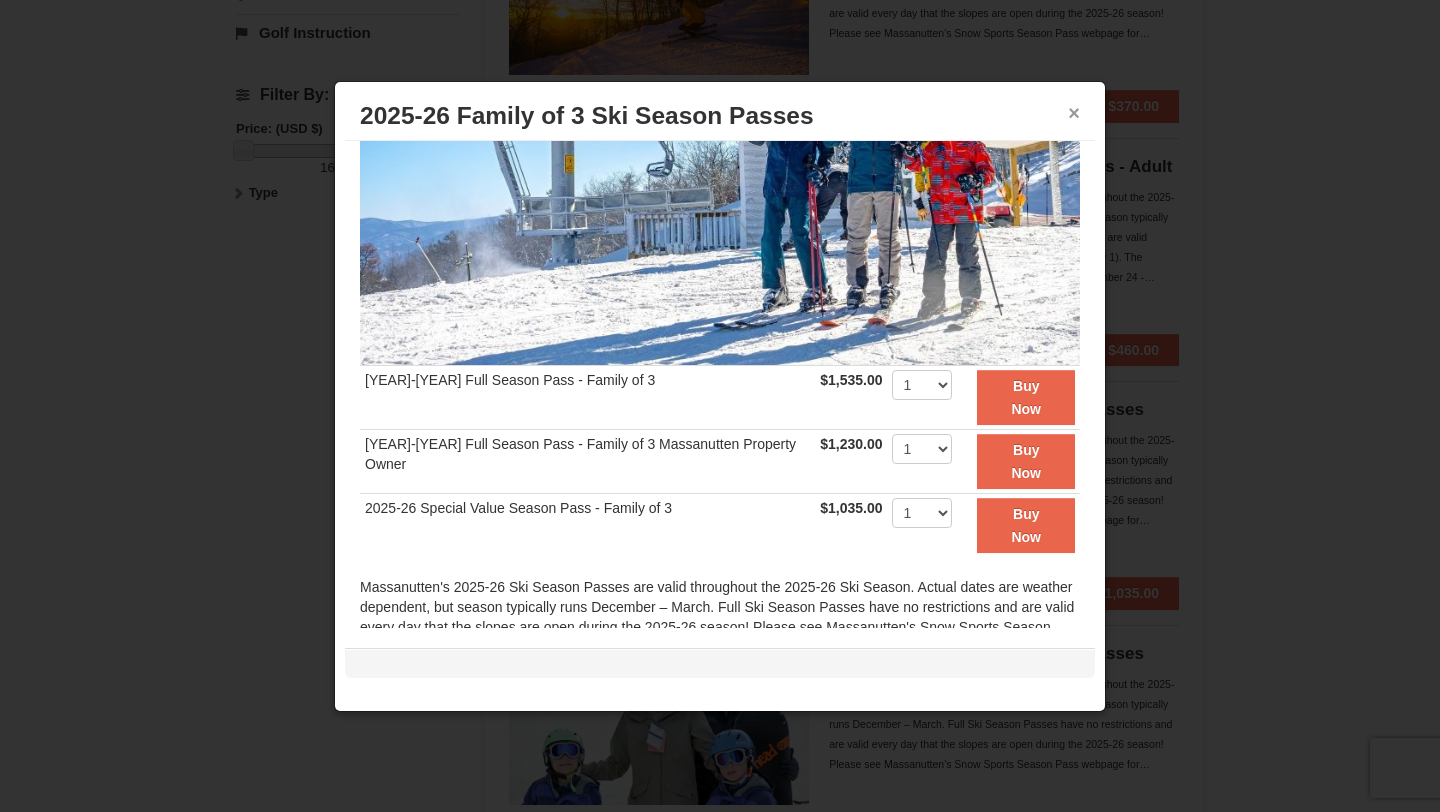click on "×" at bounding box center (1074, 113) 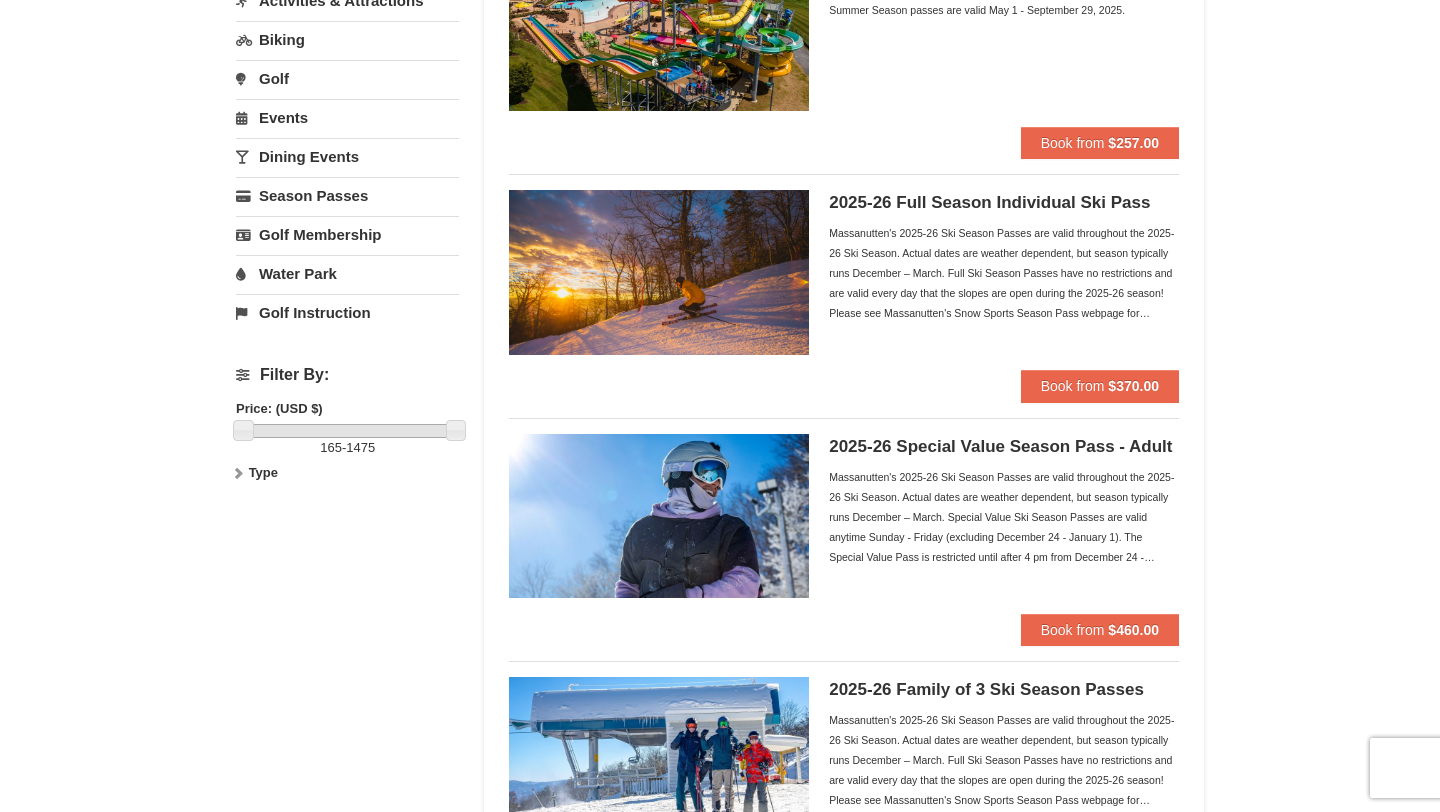 scroll, scrollTop: 0, scrollLeft: 0, axis: both 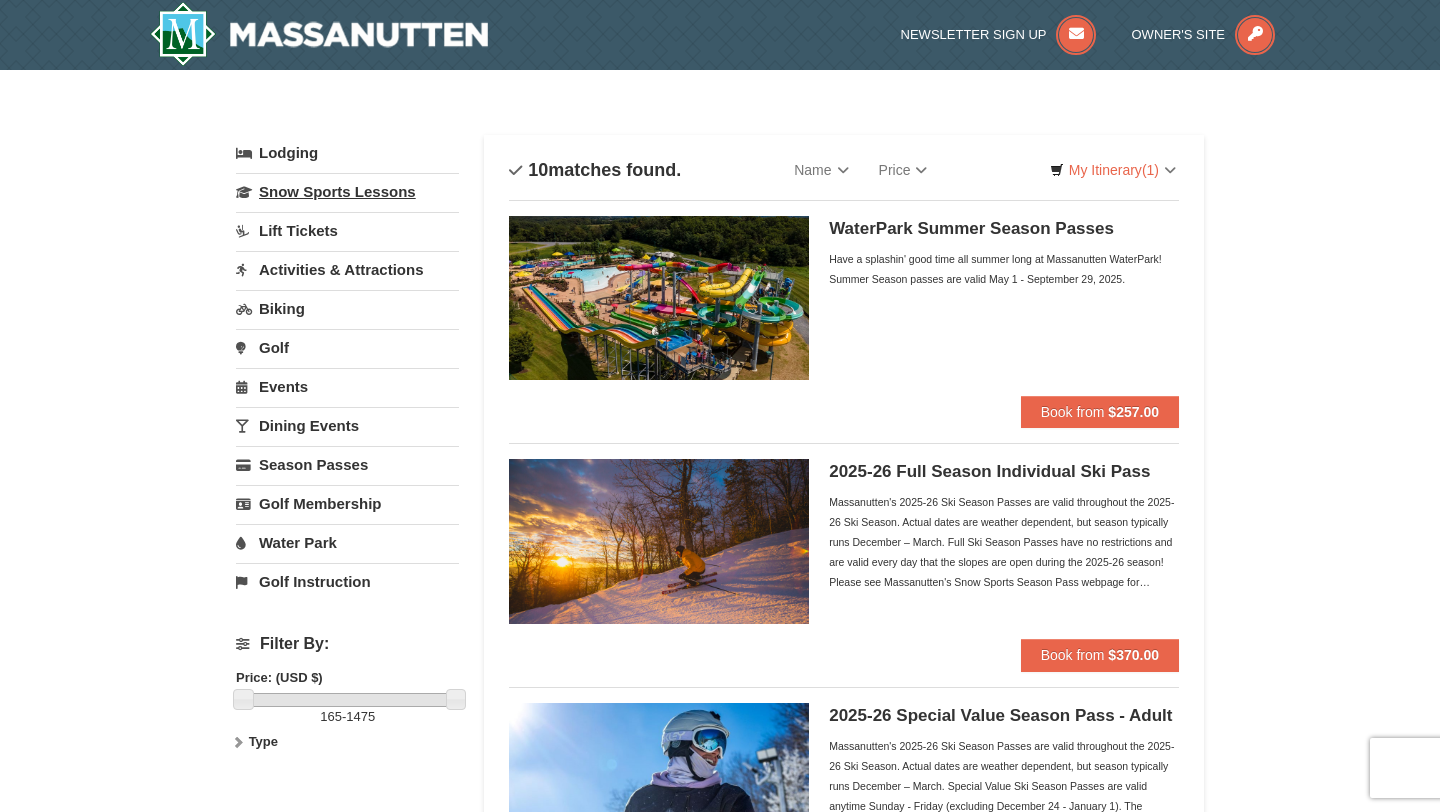 click on "Snow Sports Lessons" at bounding box center (347, 191) 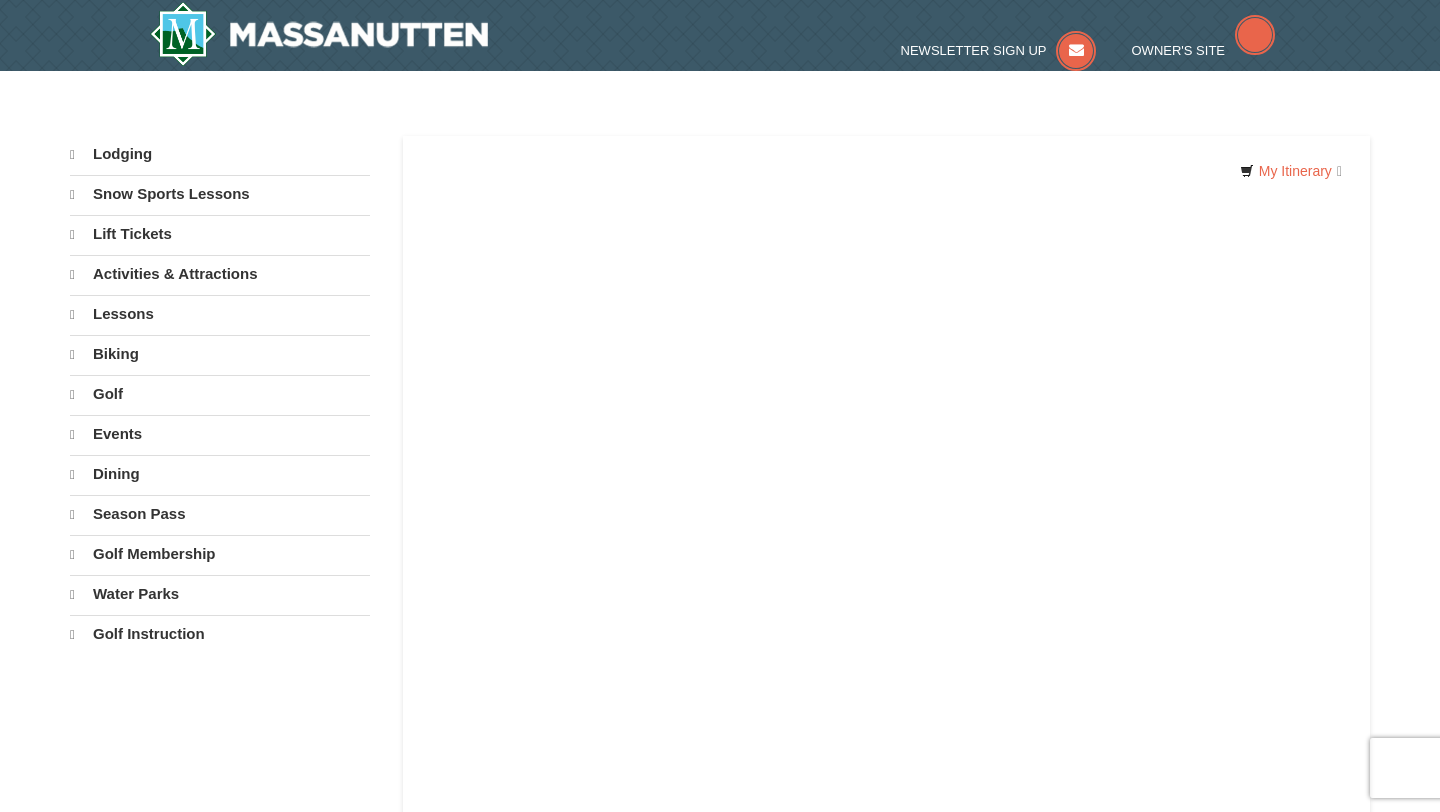 scroll, scrollTop: 0, scrollLeft: 0, axis: both 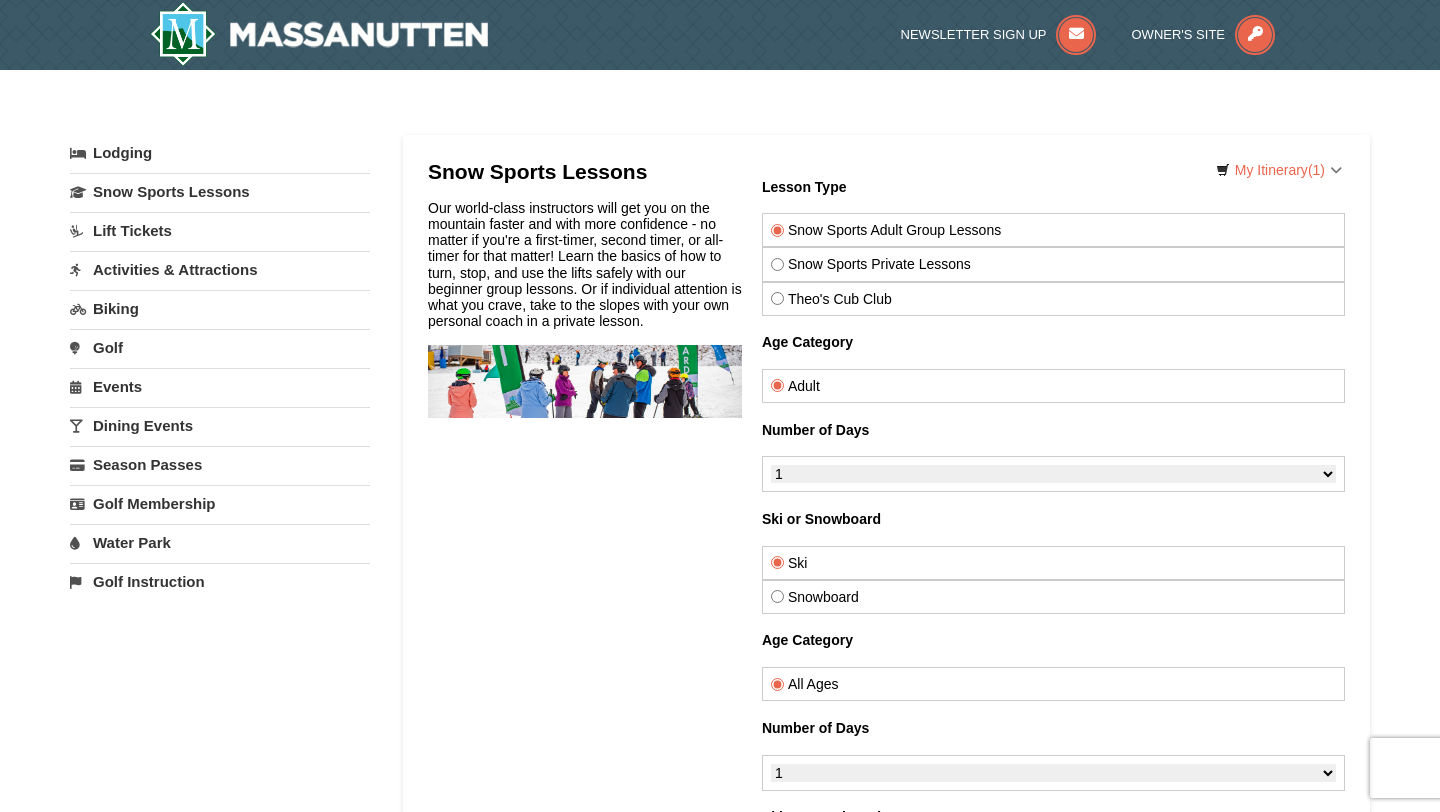 click on "Snow Sports Private Lessons" at bounding box center (1053, 264) 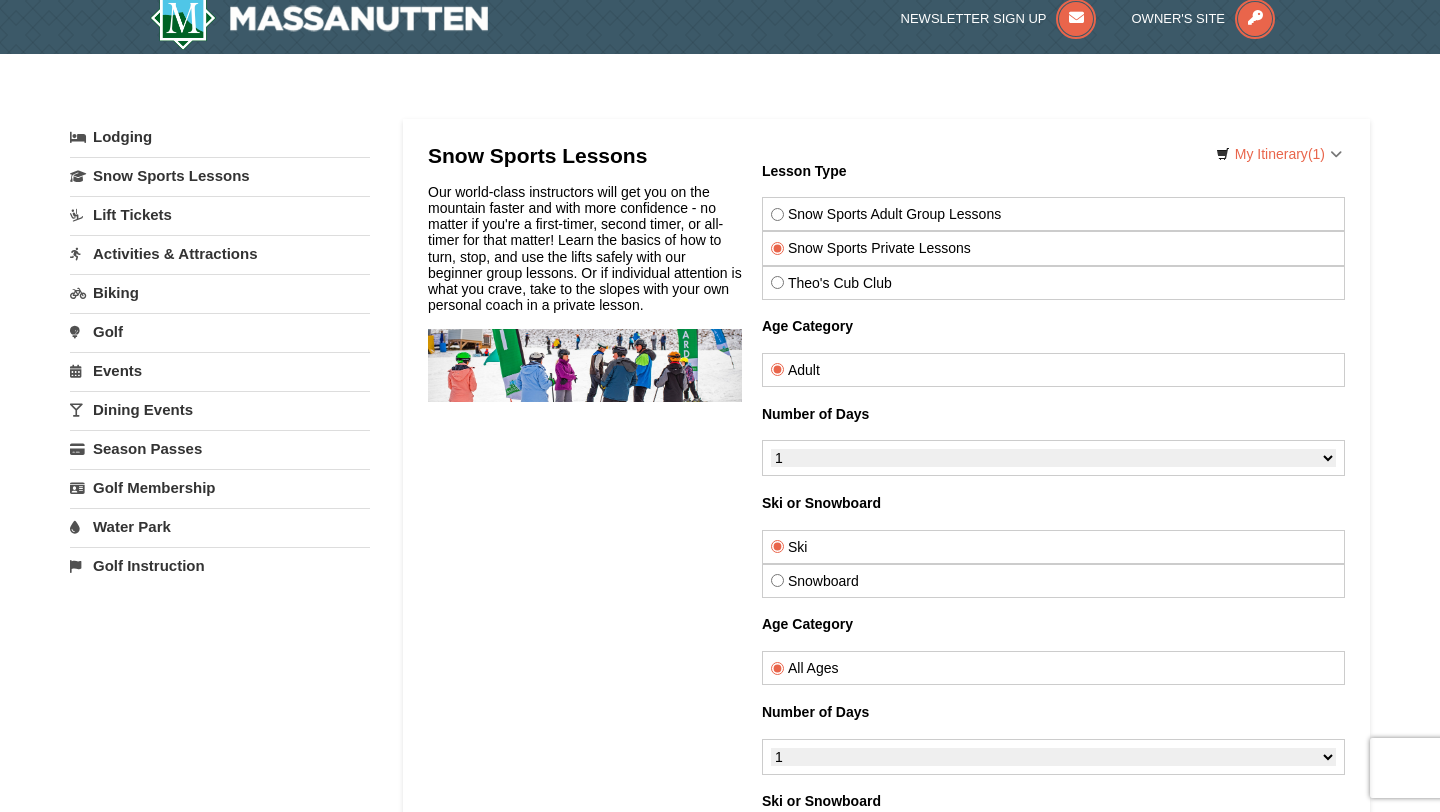 scroll, scrollTop: 17, scrollLeft: 0, axis: vertical 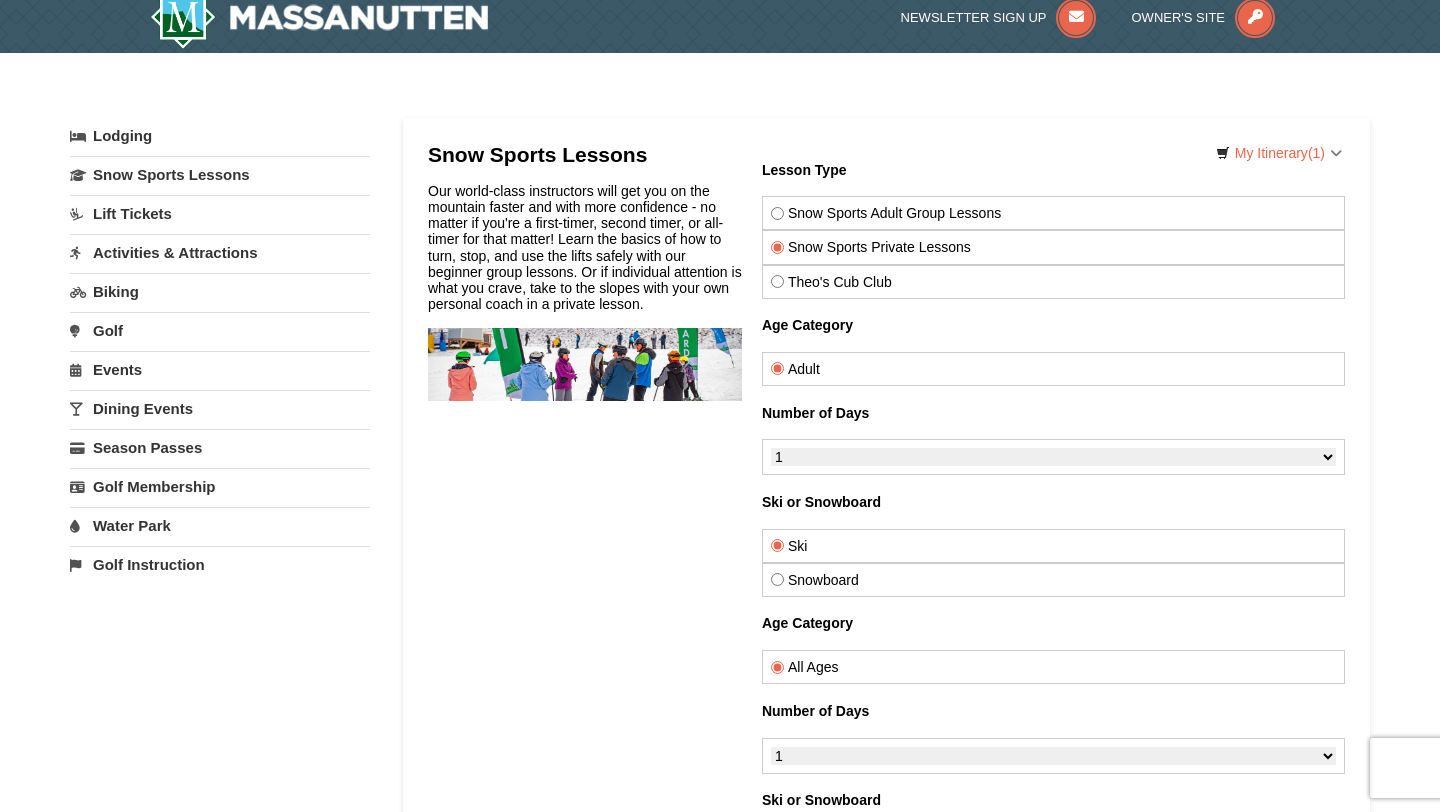 click at bounding box center (1324, 1280) 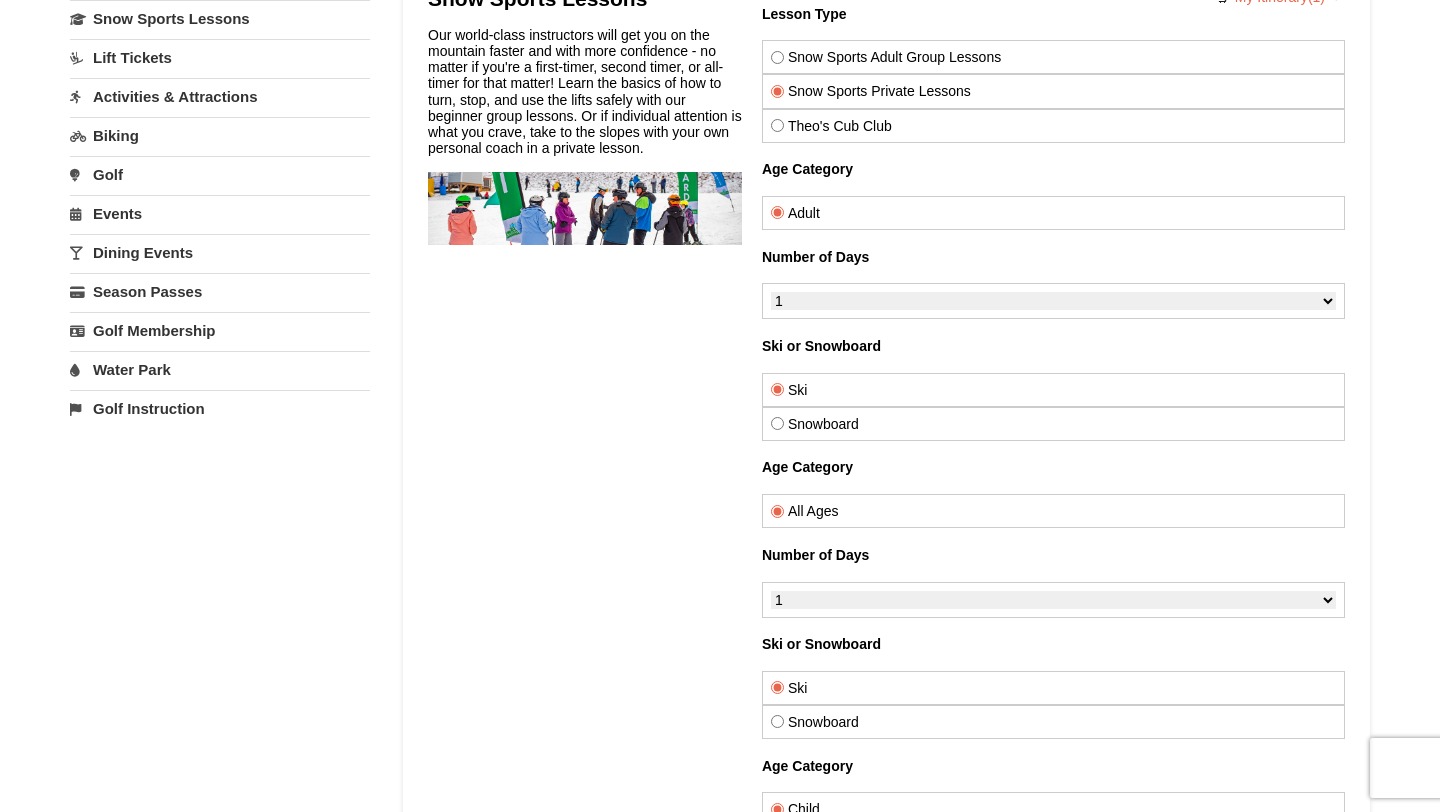 scroll, scrollTop: 211, scrollLeft: 0, axis: vertical 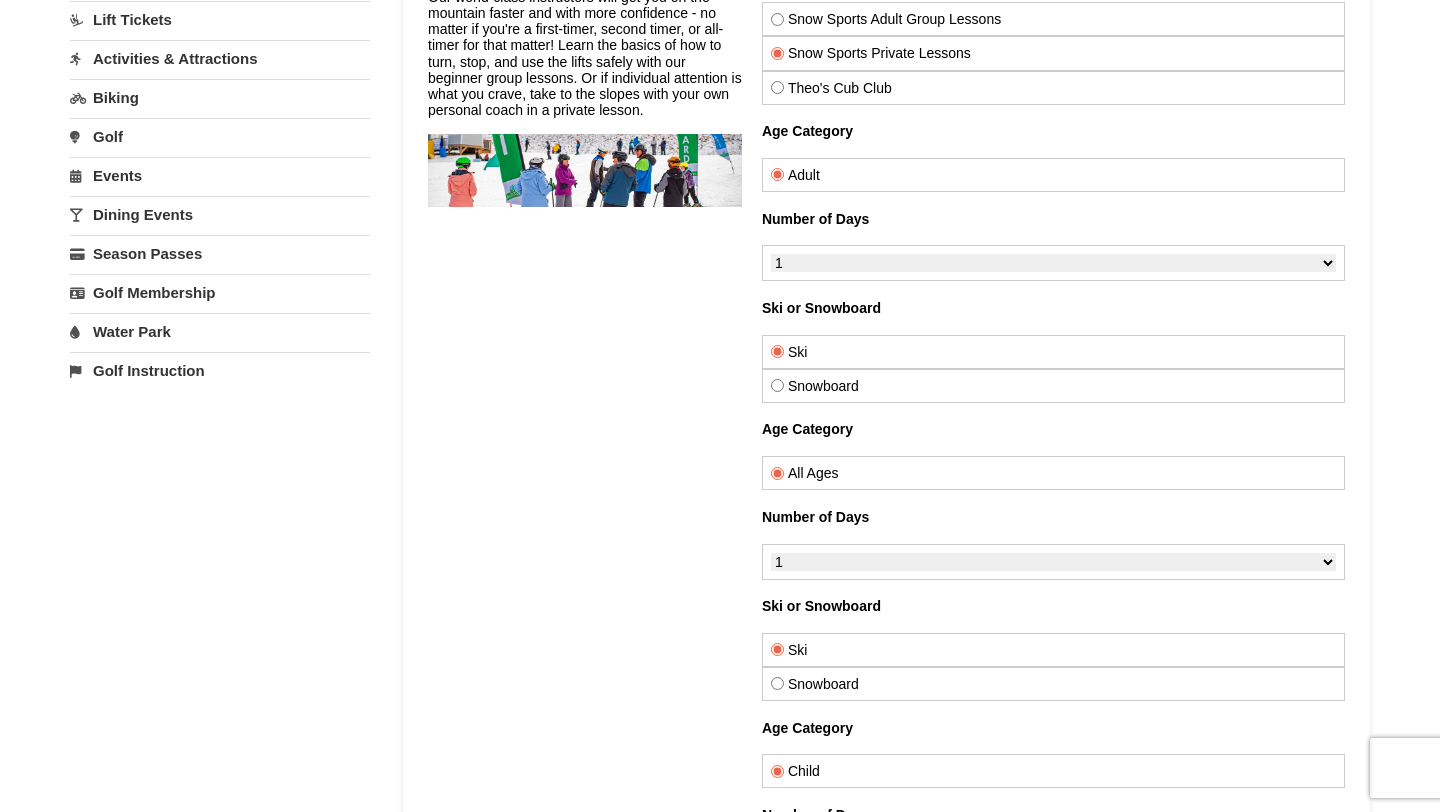 click on "13" at bounding box center [1302, 1217] 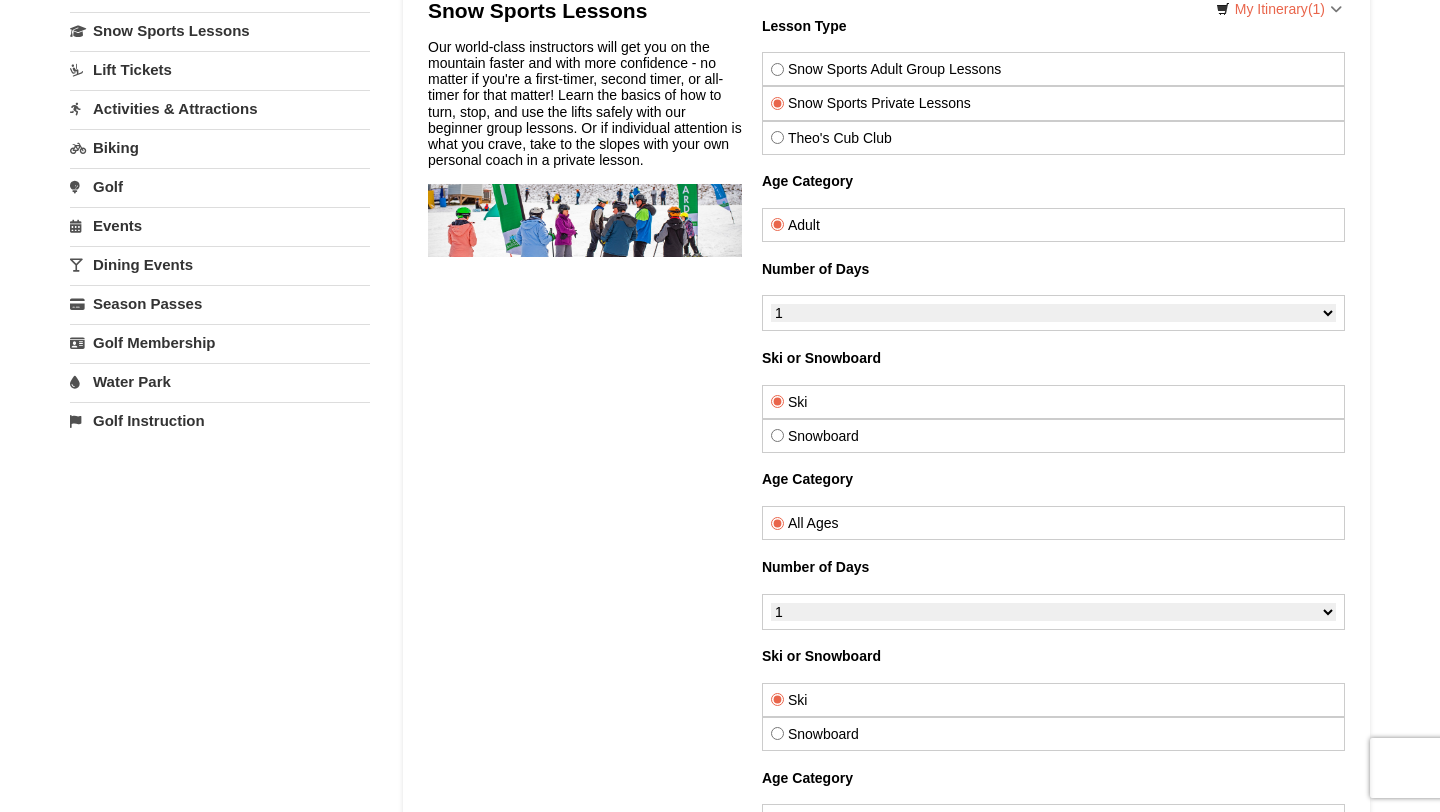 scroll, scrollTop: 155, scrollLeft: 0, axis: vertical 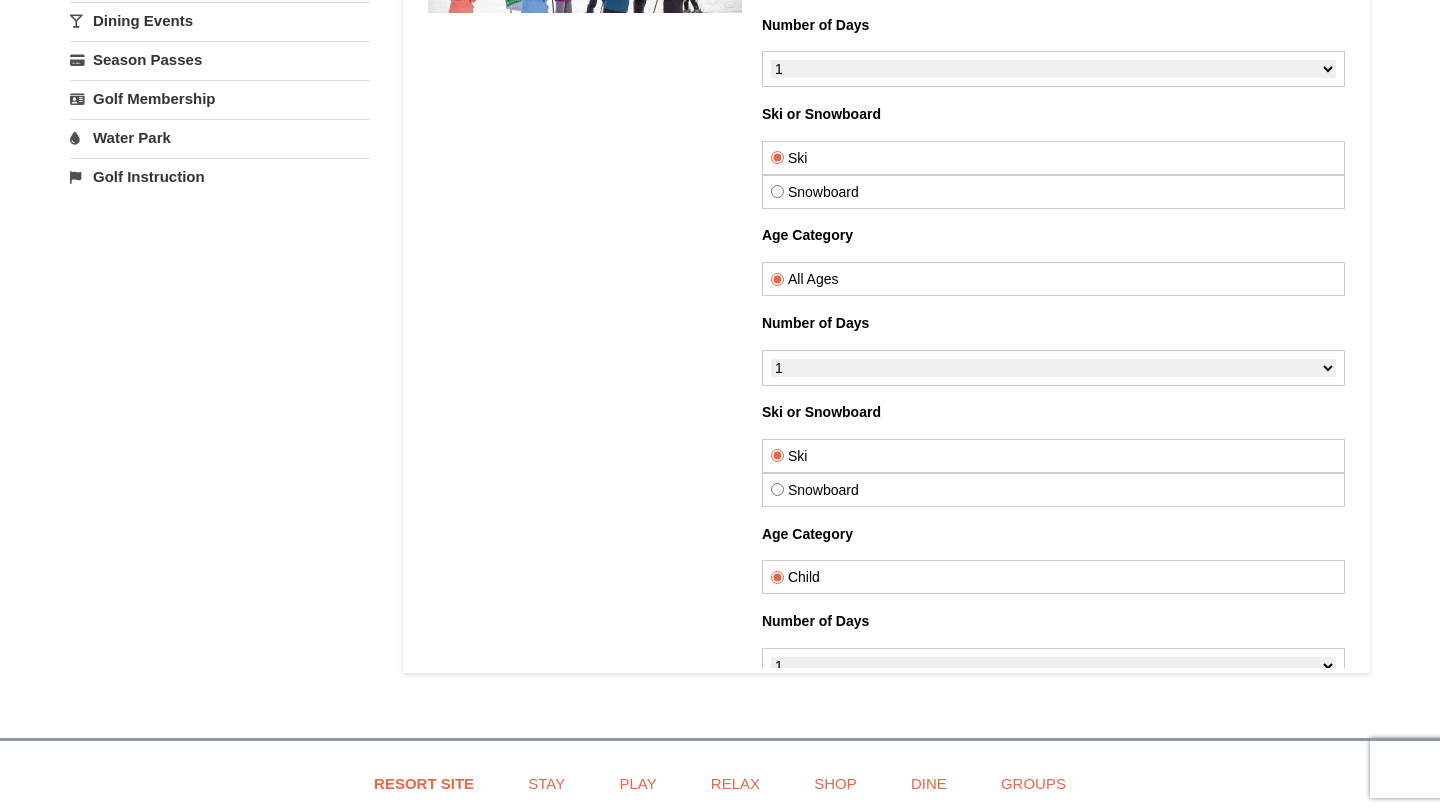 click on "Options Available" at bounding box center (1053, 1267) 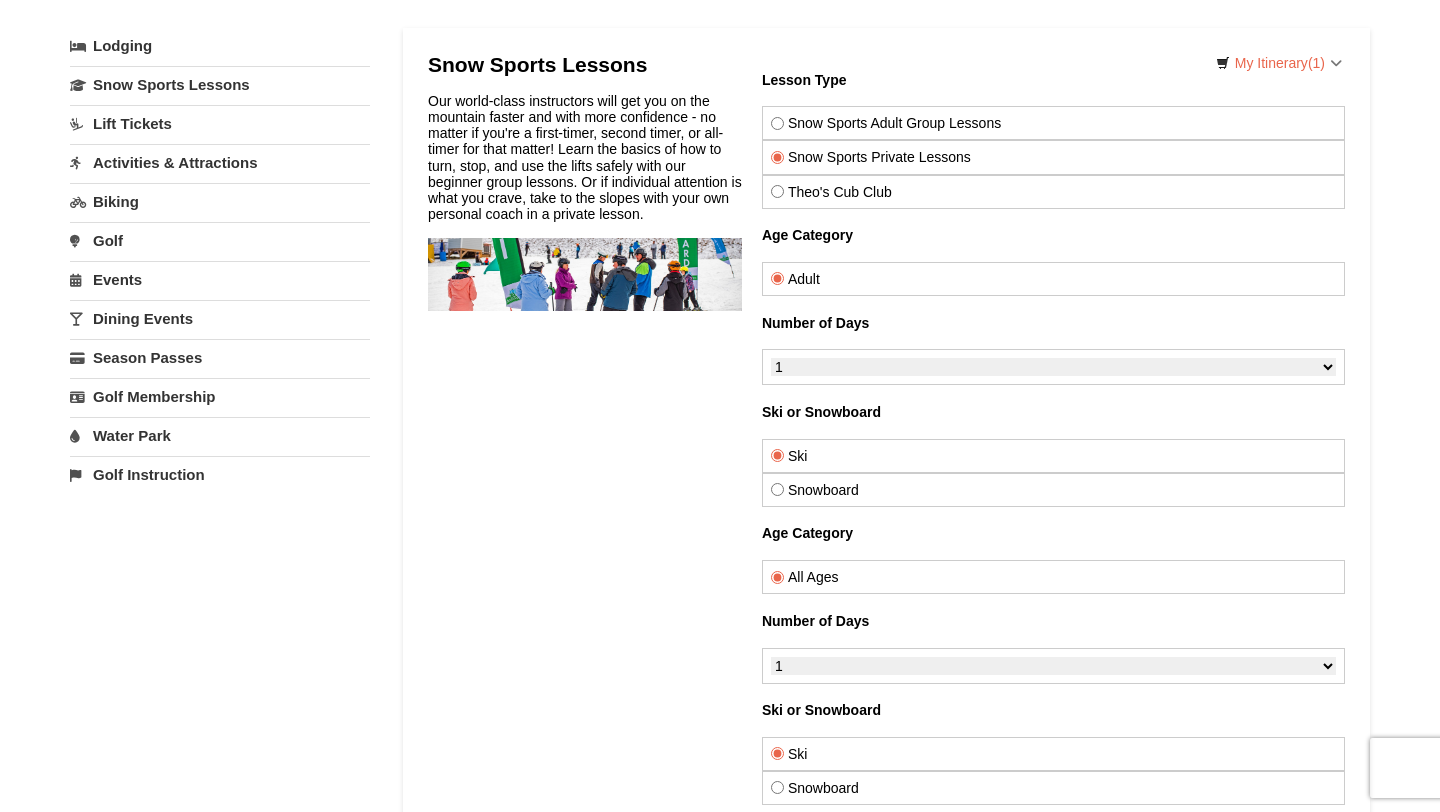 scroll, scrollTop: 106, scrollLeft: 0, axis: vertical 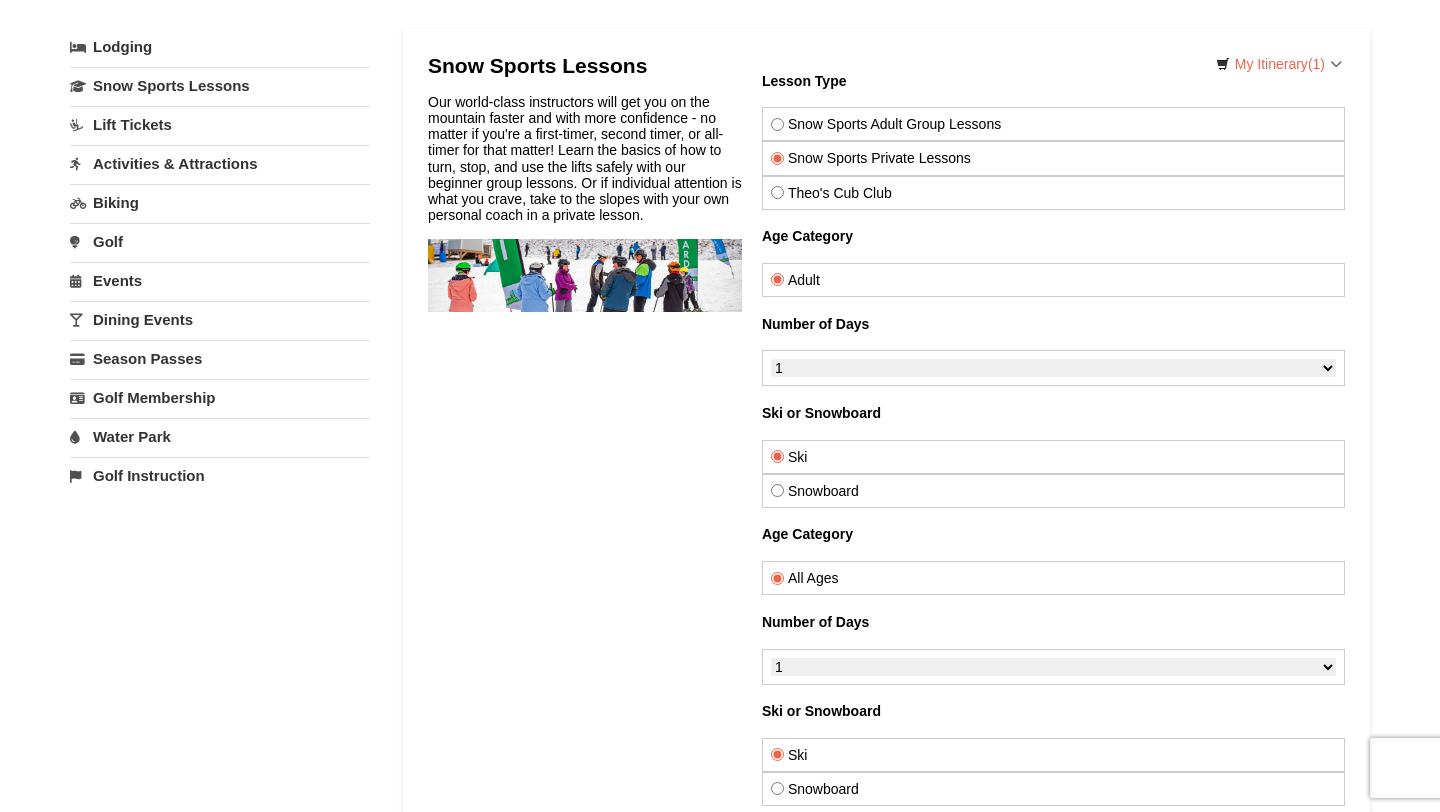 click on "Theo's Cub Club" at bounding box center (1053, 193) 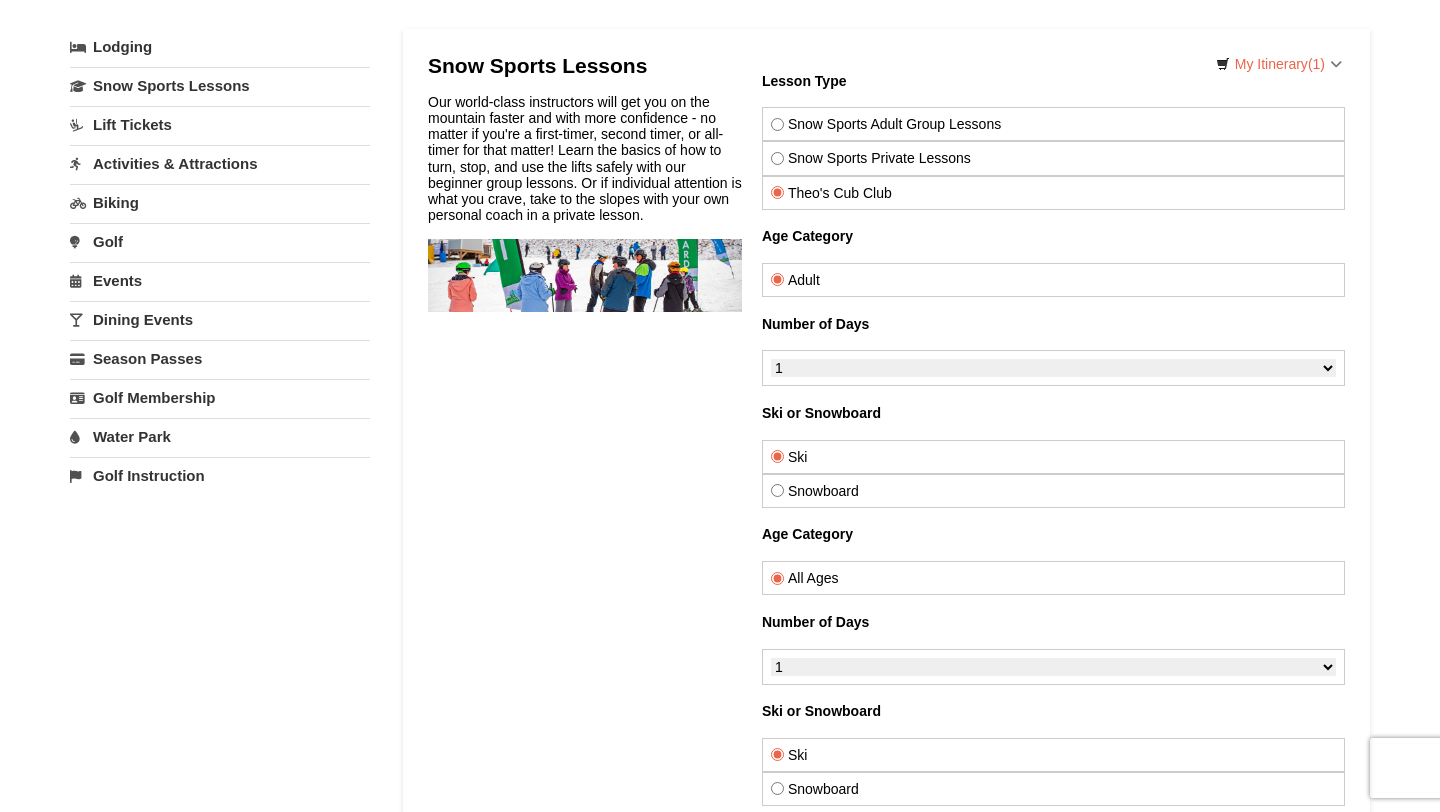click on "Snow Sports Adult Group Lessons" at bounding box center [1053, 124] 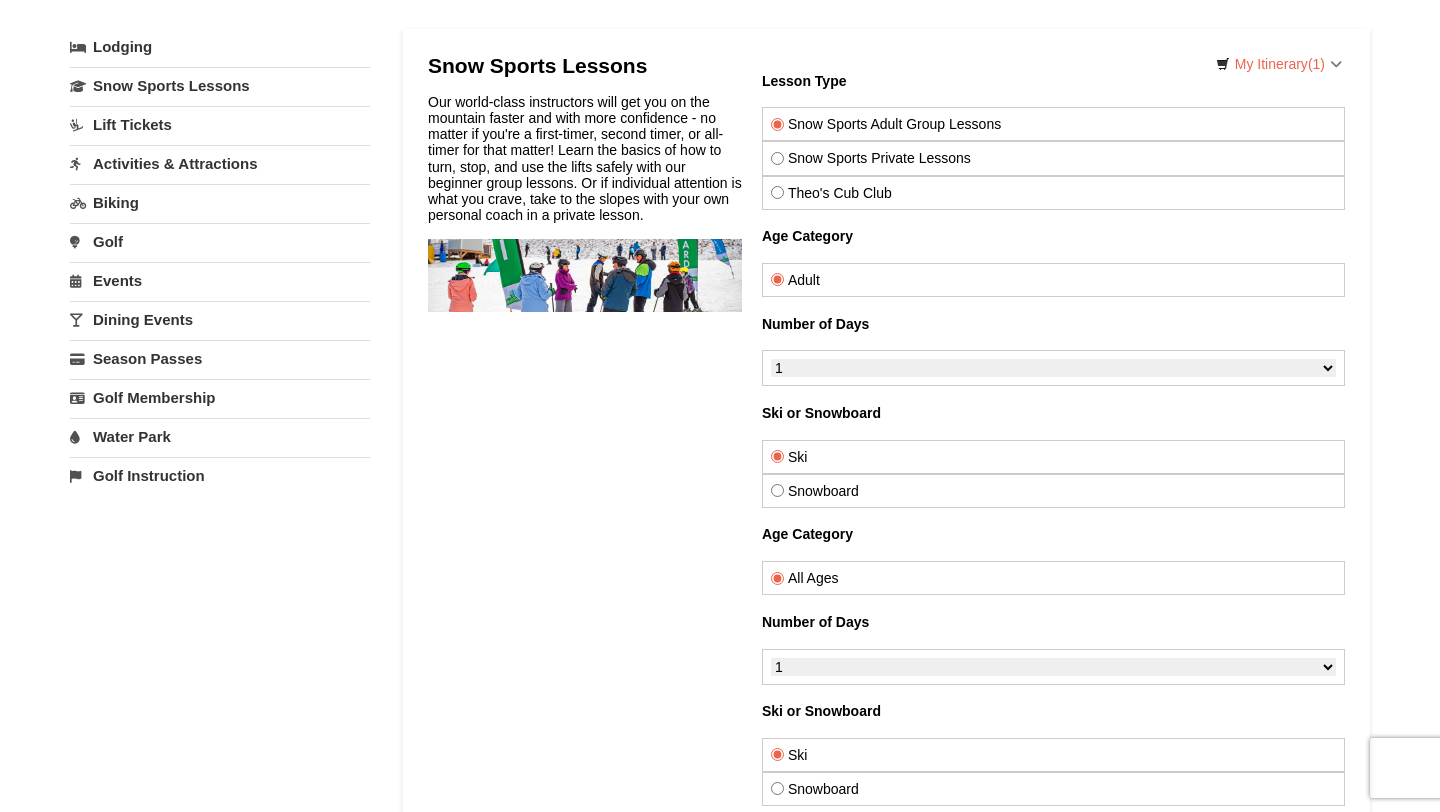click on "Snow Sports Private Lessons" at bounding box center (1053, 158) 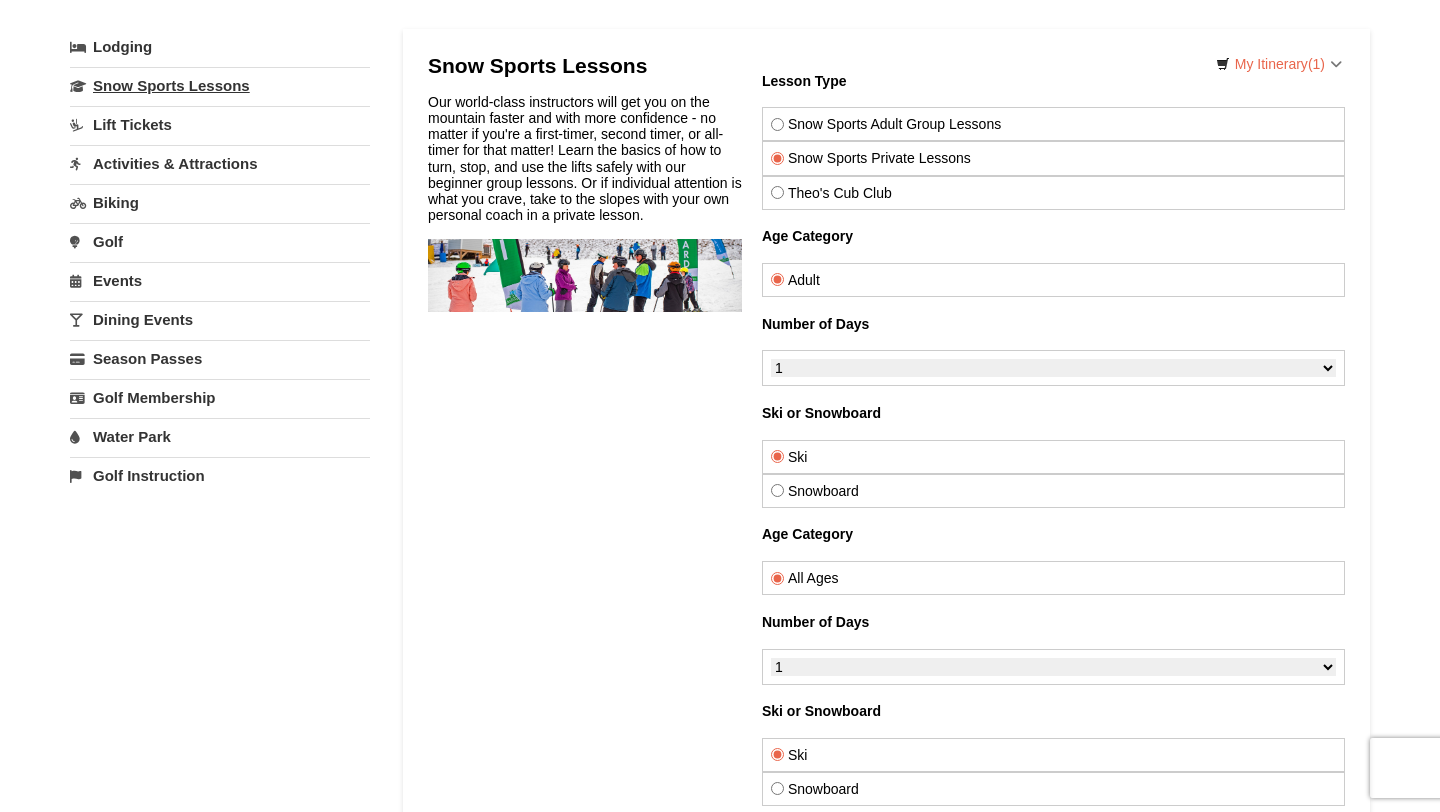 scroll, scrollTop: 0, scrollLeft: 0, axis: both 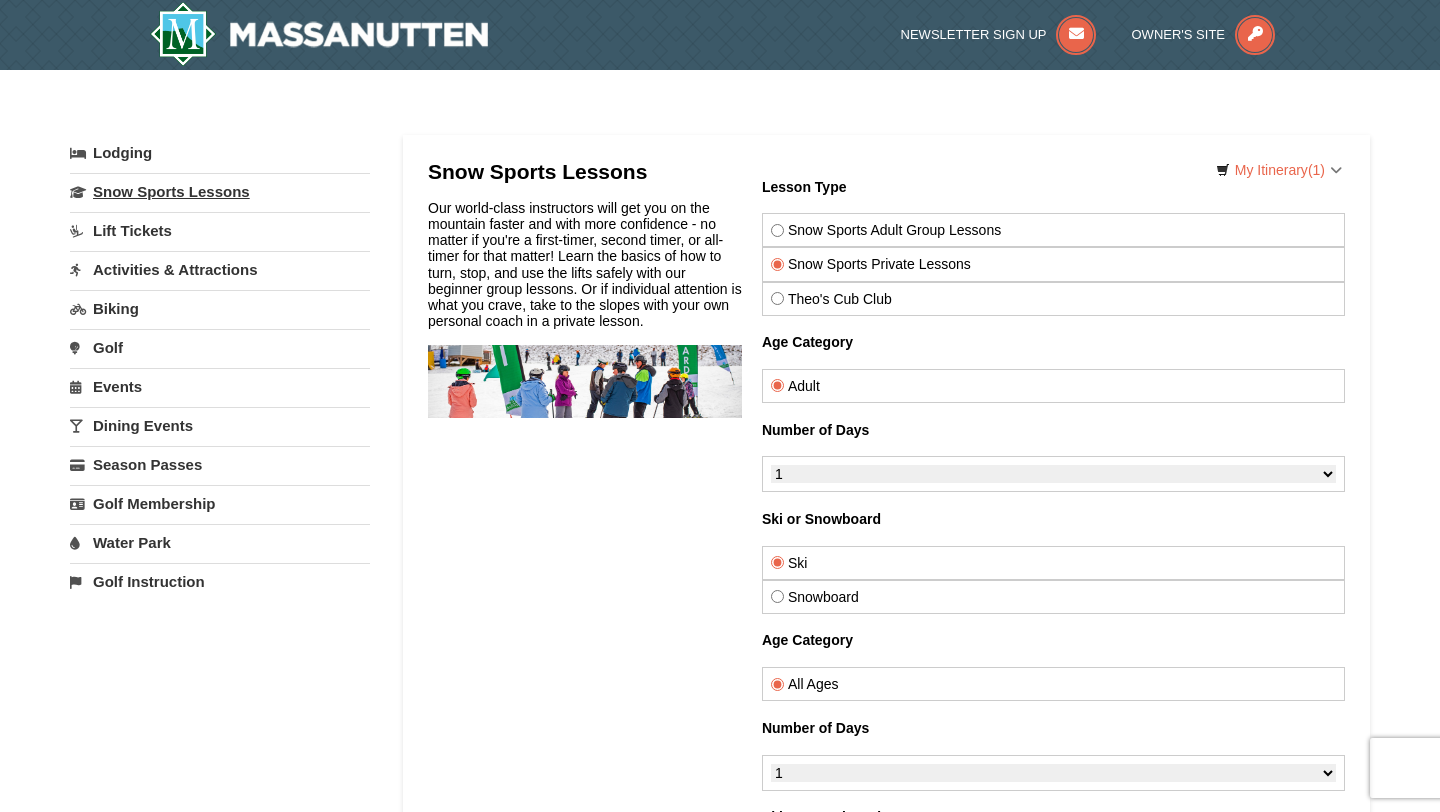 click on "Snow Sports Lessons" at bounding box center (220, 191) 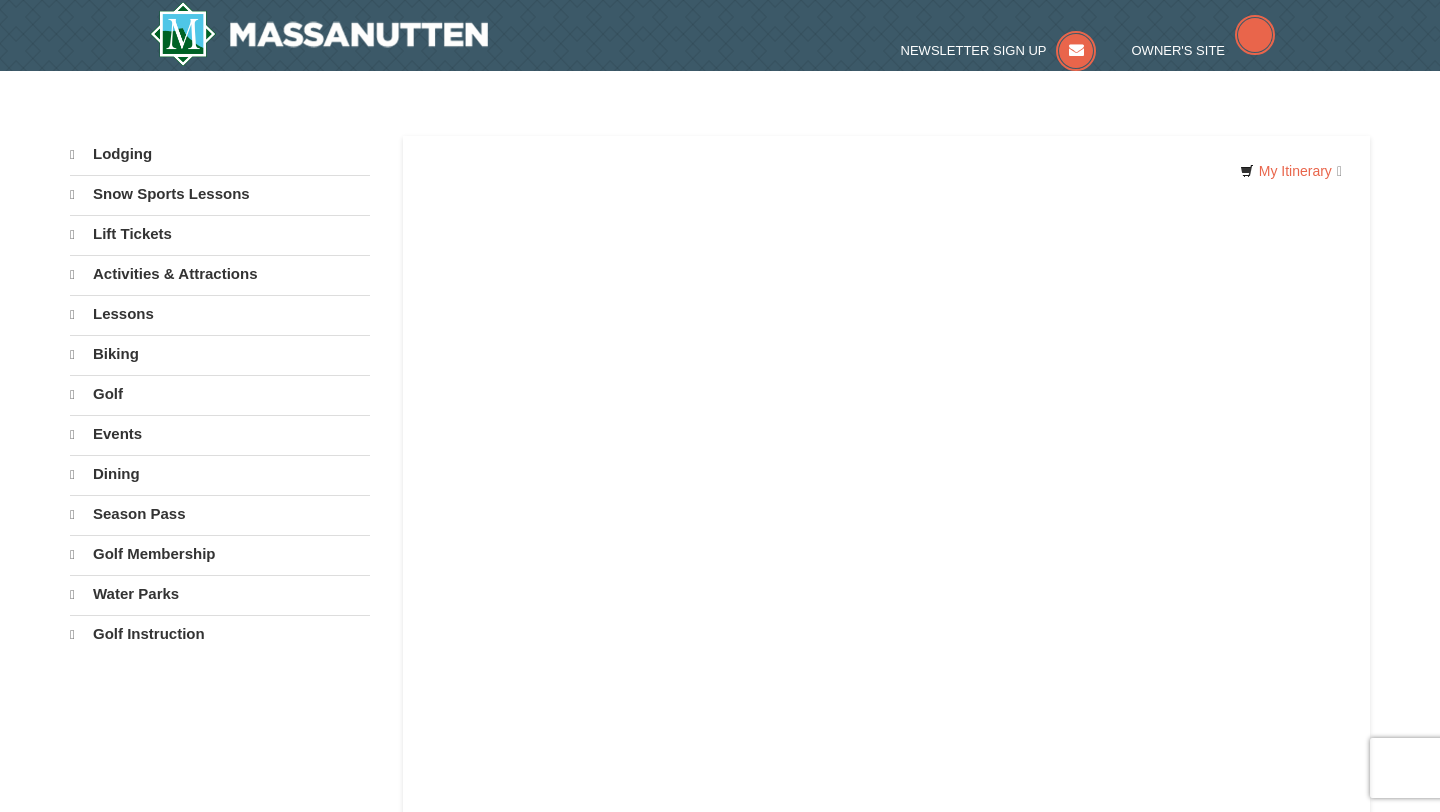 scroll, scrollTop: 0, scrollLeft: 0, axis: both 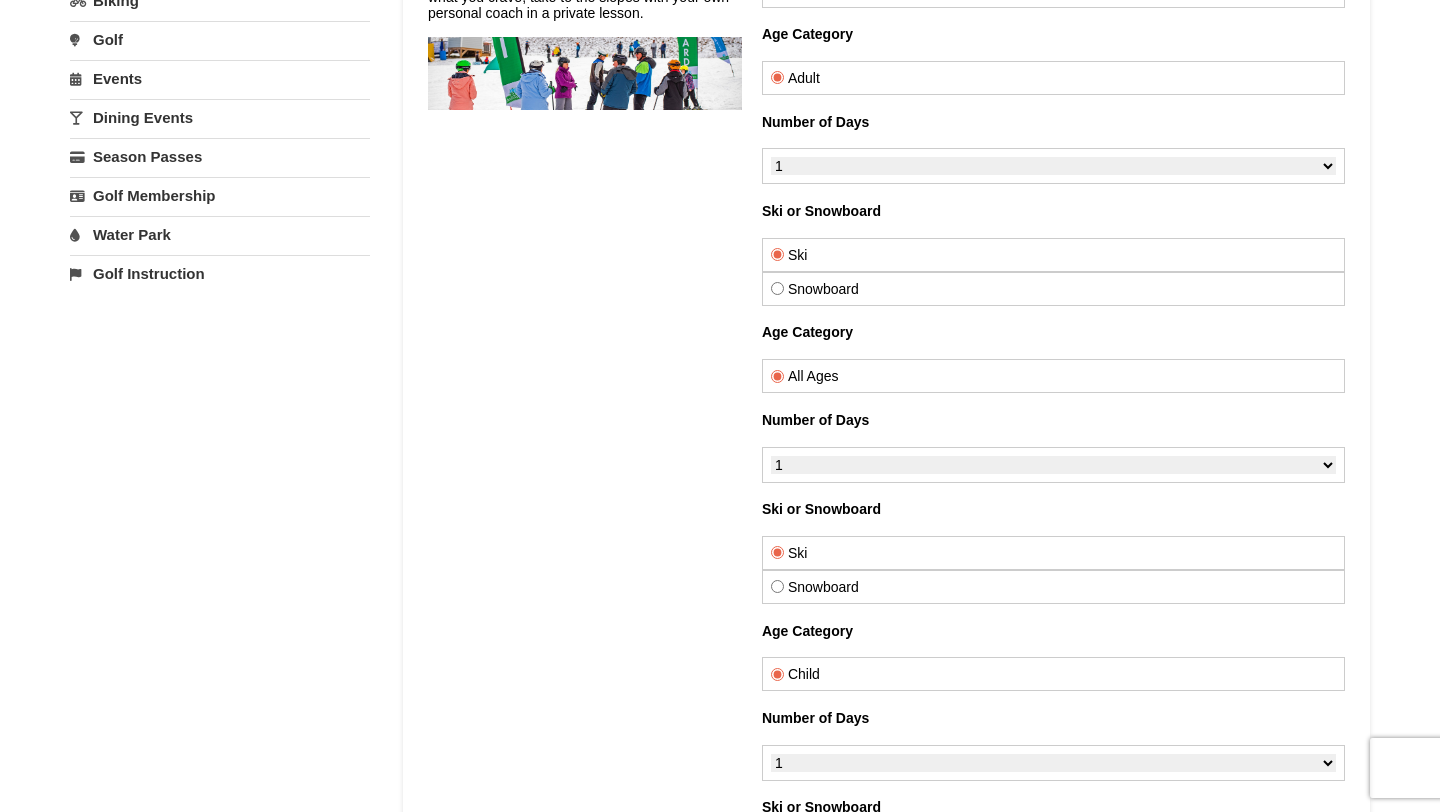 click on "4" at bounding box center (887, 1120) 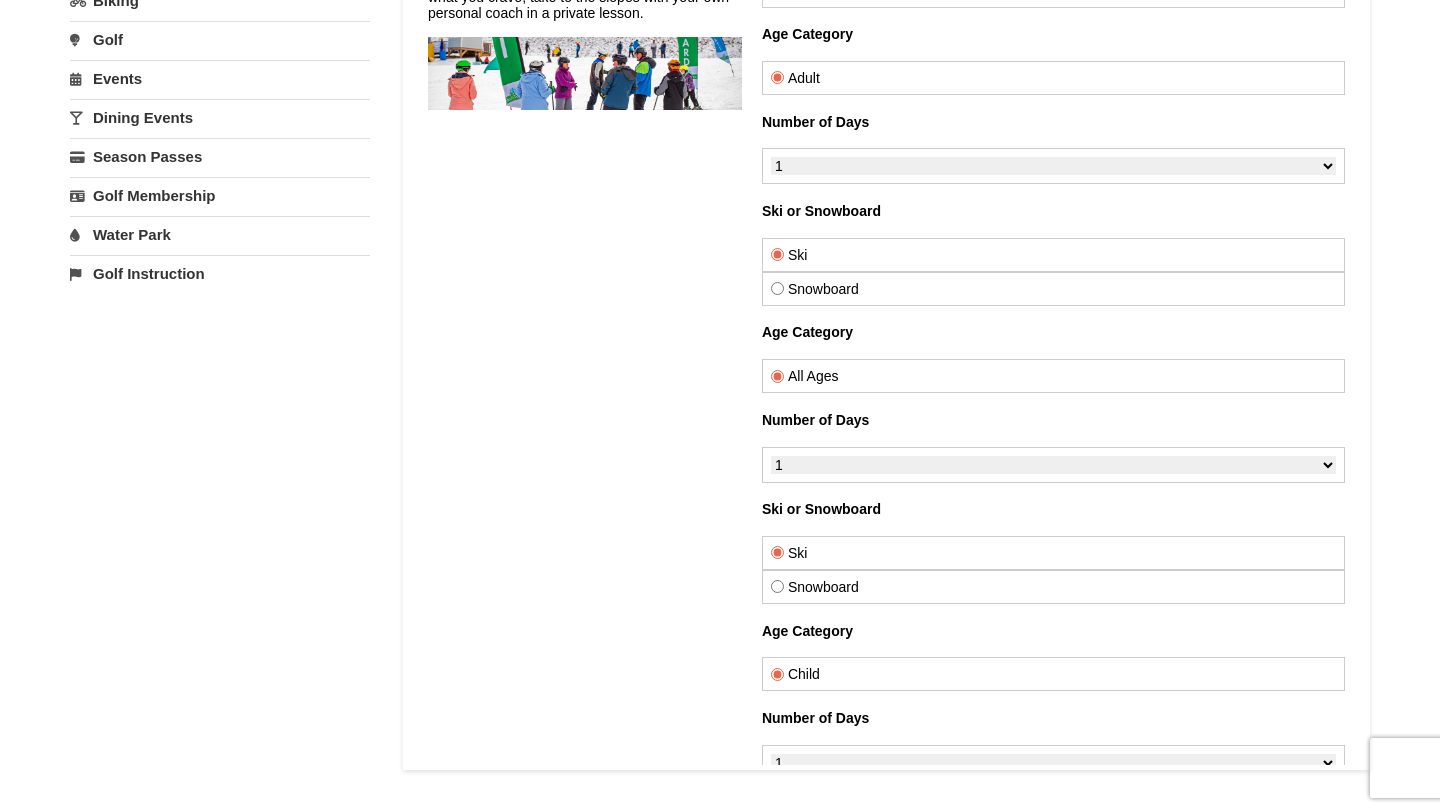 click at bounding box center [1324, 989] 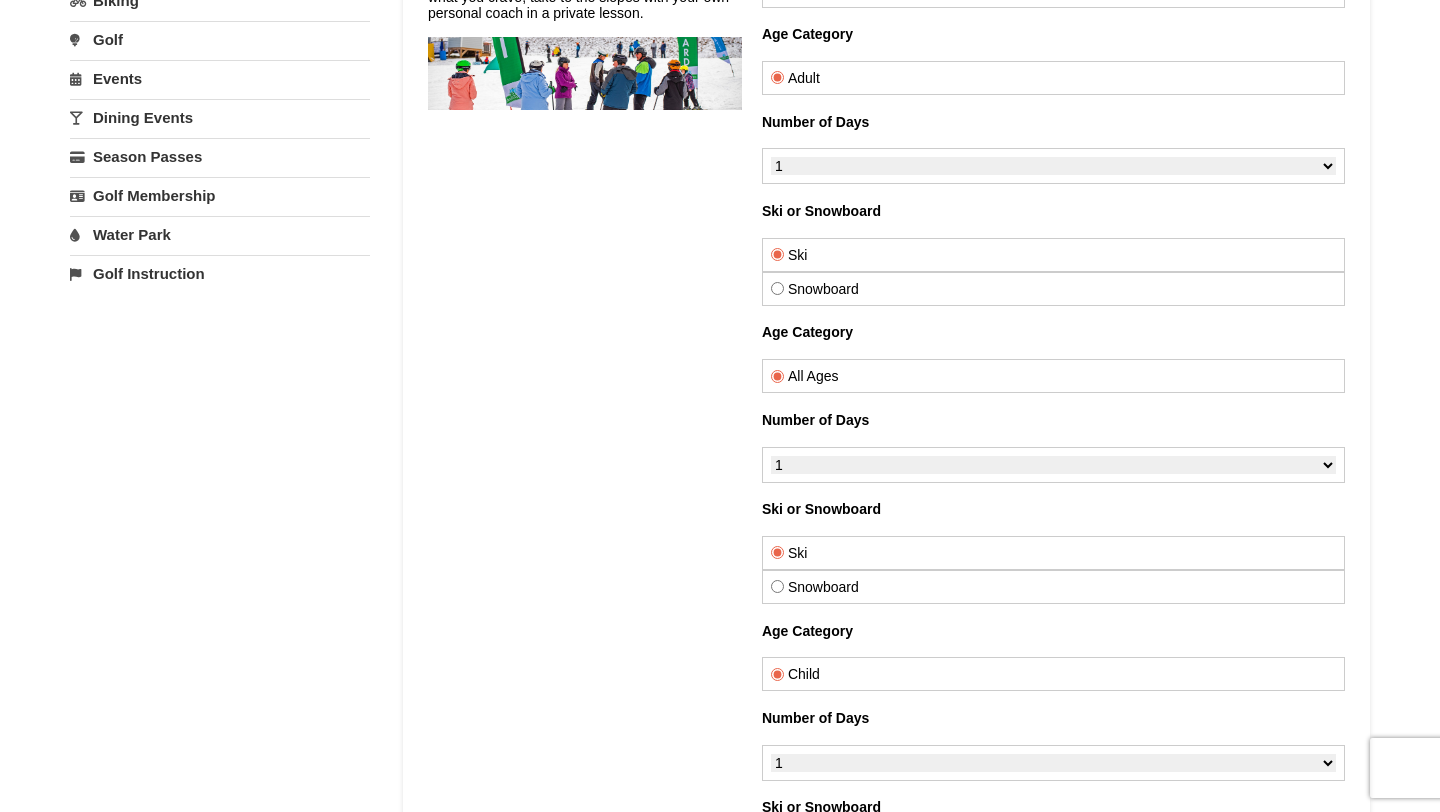 click at bounding box center [1324, 989] 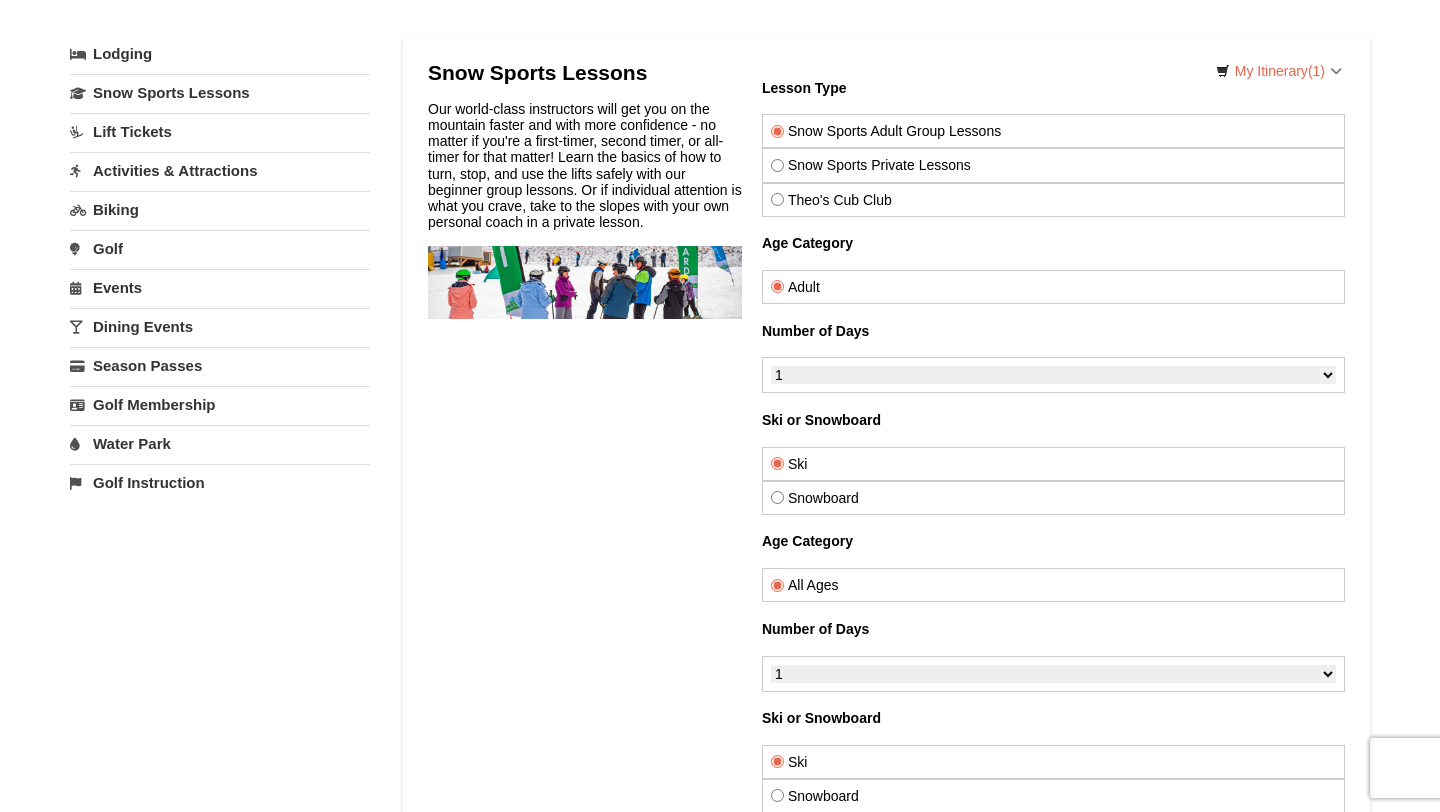 scroll, scrollTop: 84, scrollLeft: 0, axis: vertical 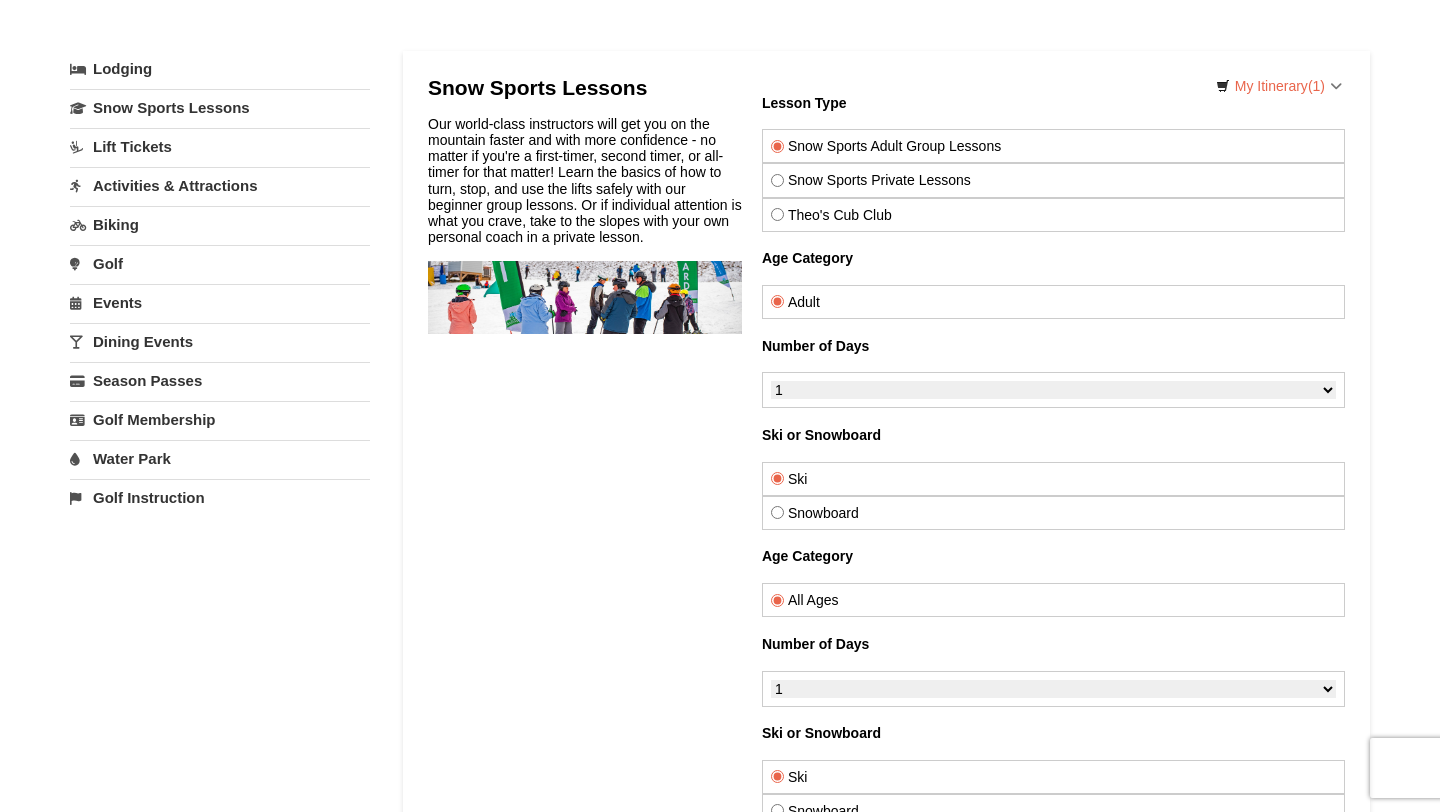click on "Water Park" at bounding box center (220, 458) 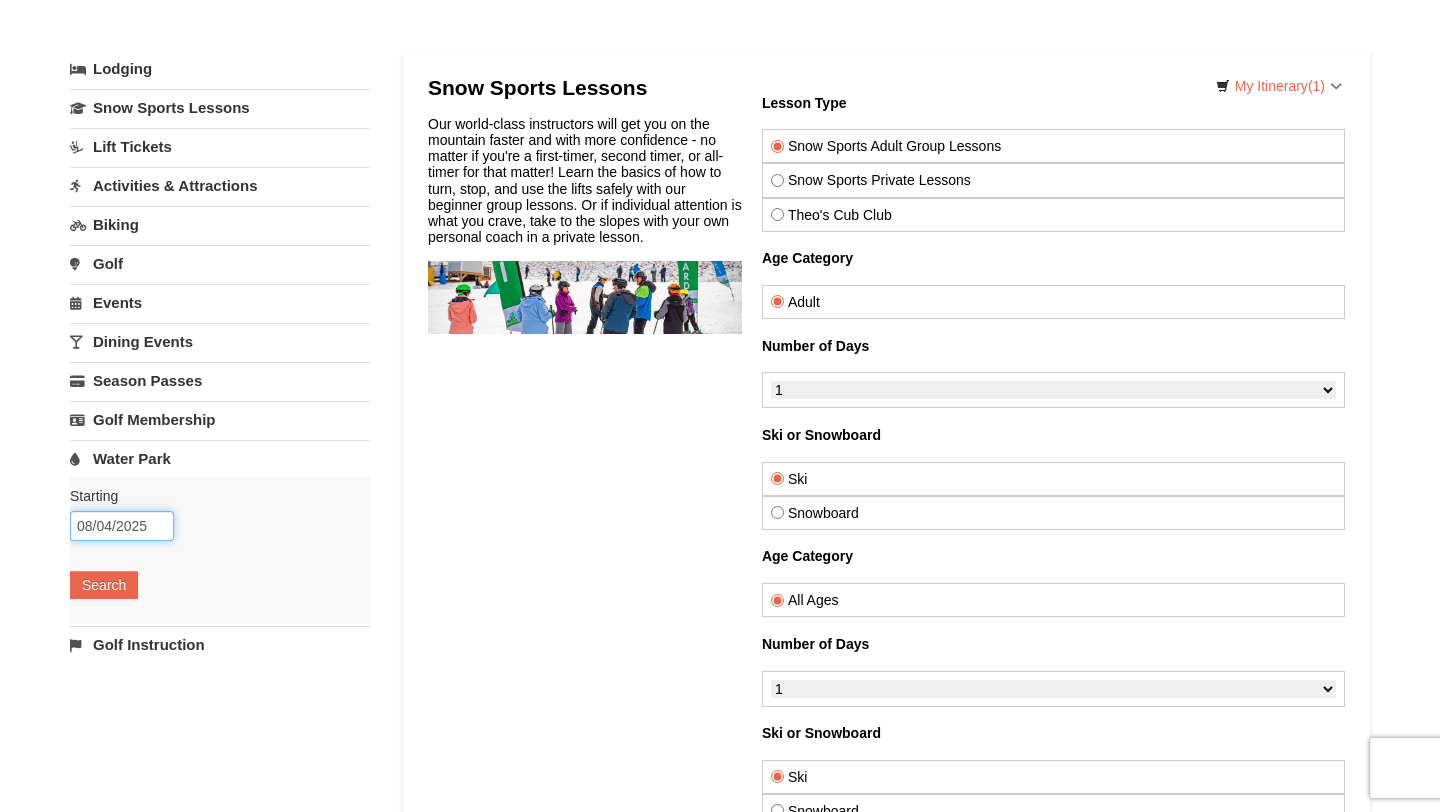 click on "08/04/2025" at bounding box center [122, 526] 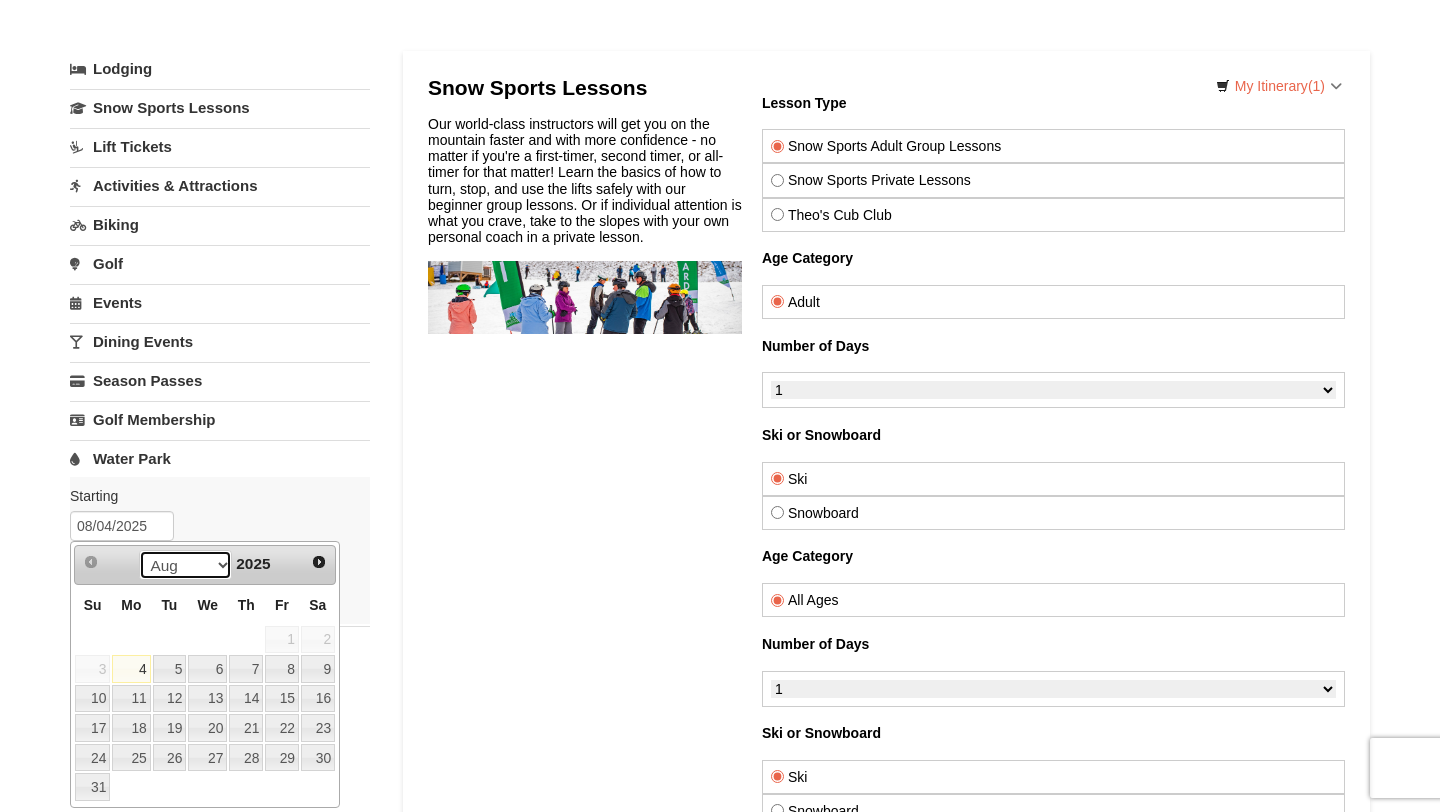click on "Aug Sep Oct Nov Dec" at bounding box center (185, 565) 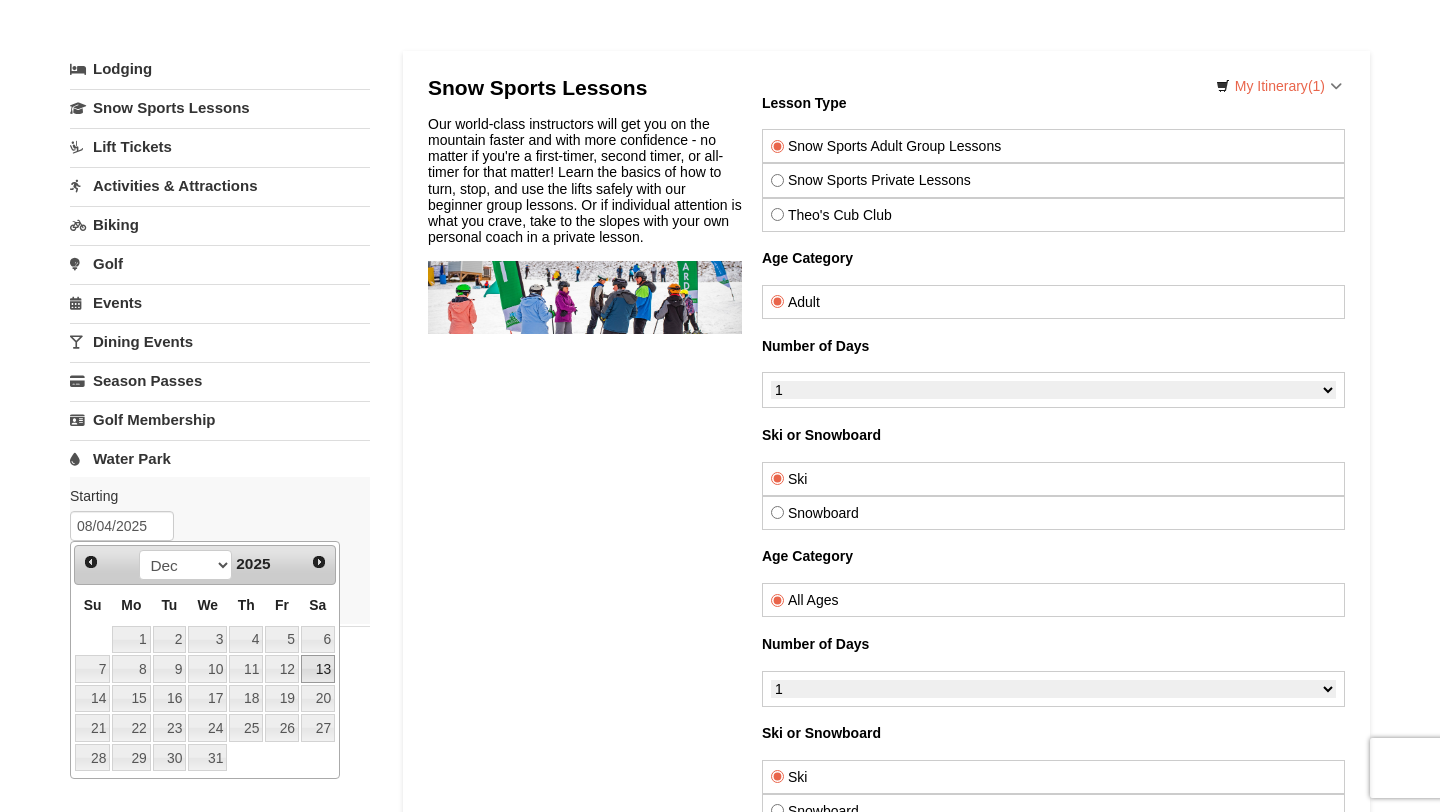 click on "13" at bounding box center [318, 669] 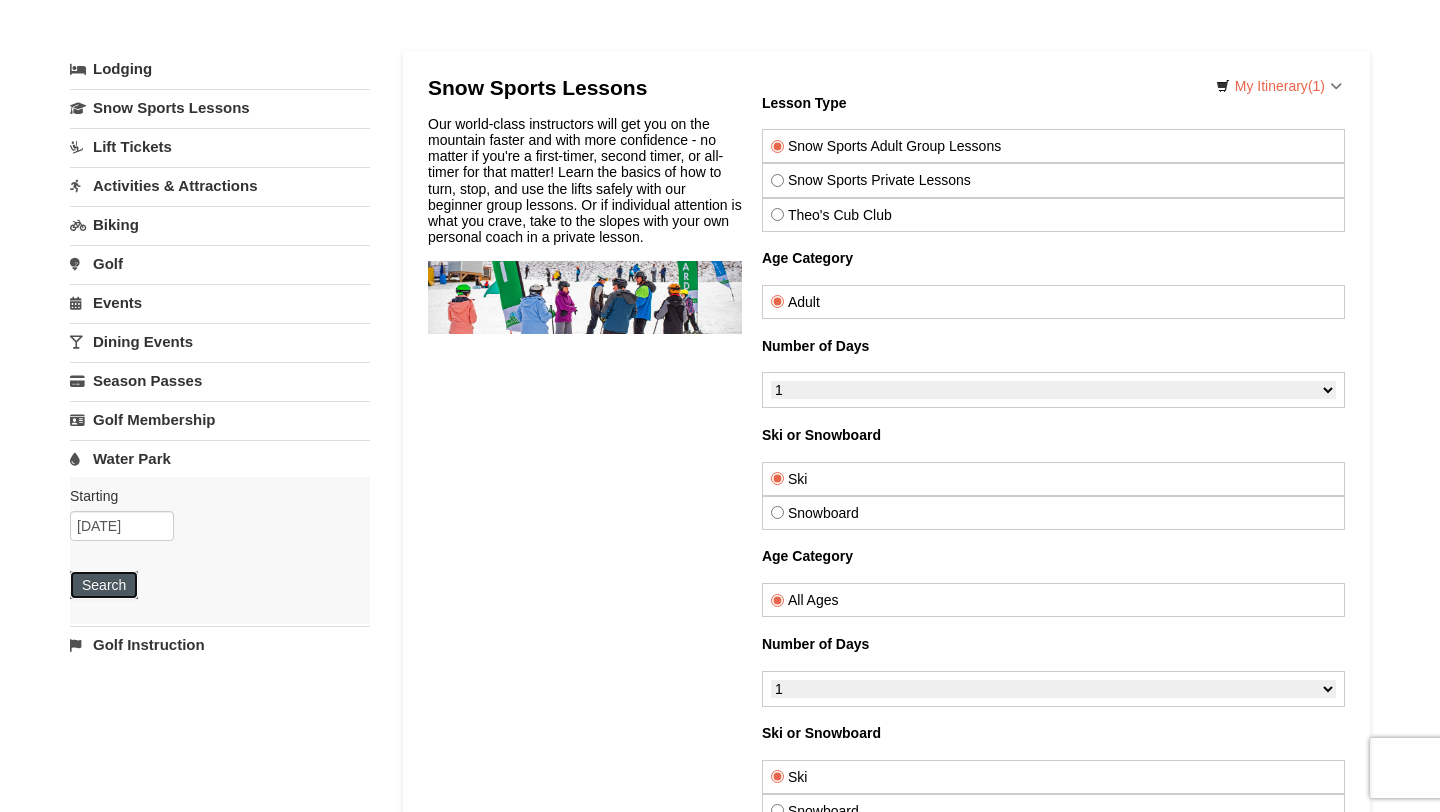 click on "Search" at bounding box center [104, 585] 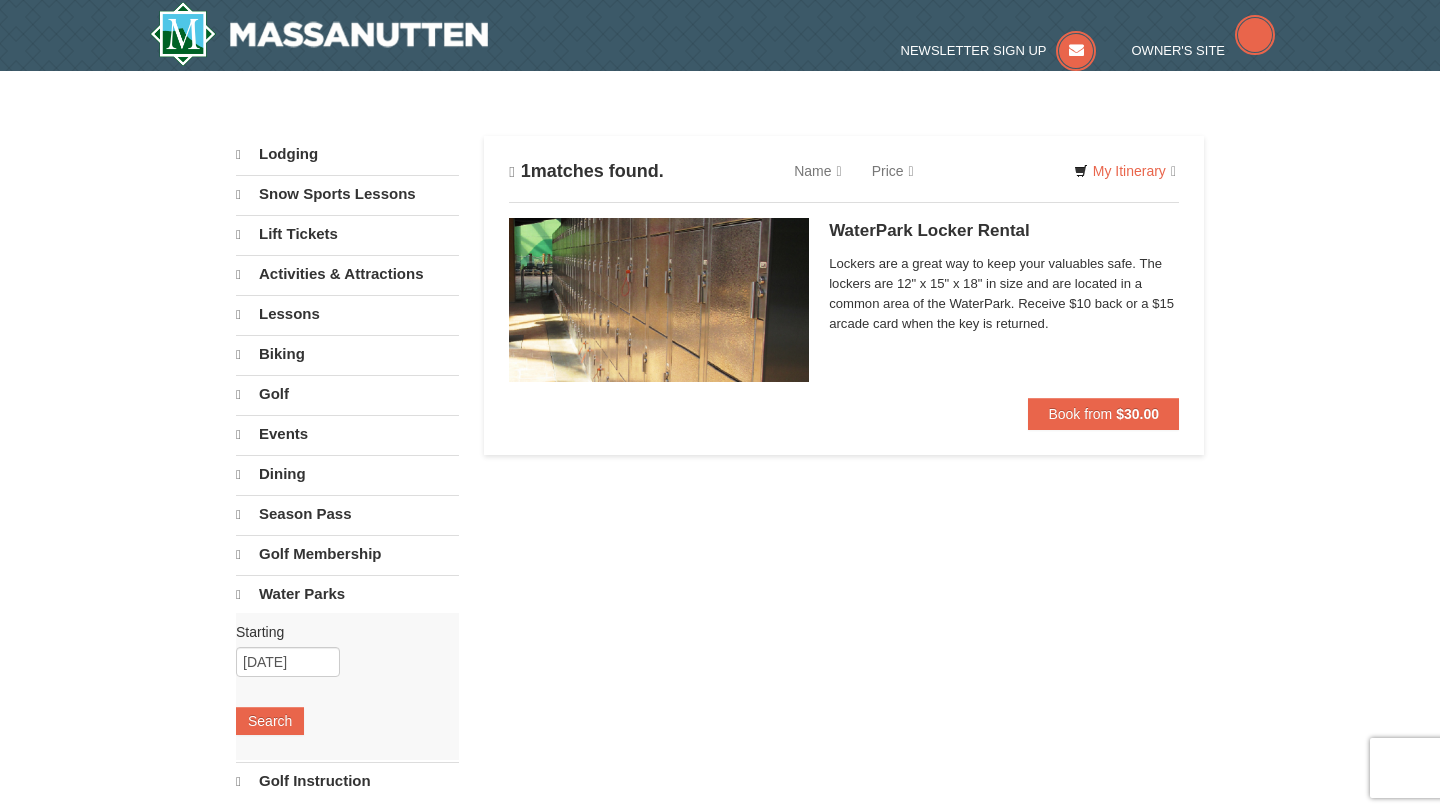 scroll, scrollTop: 0, scrollLeft: 0, axis: both 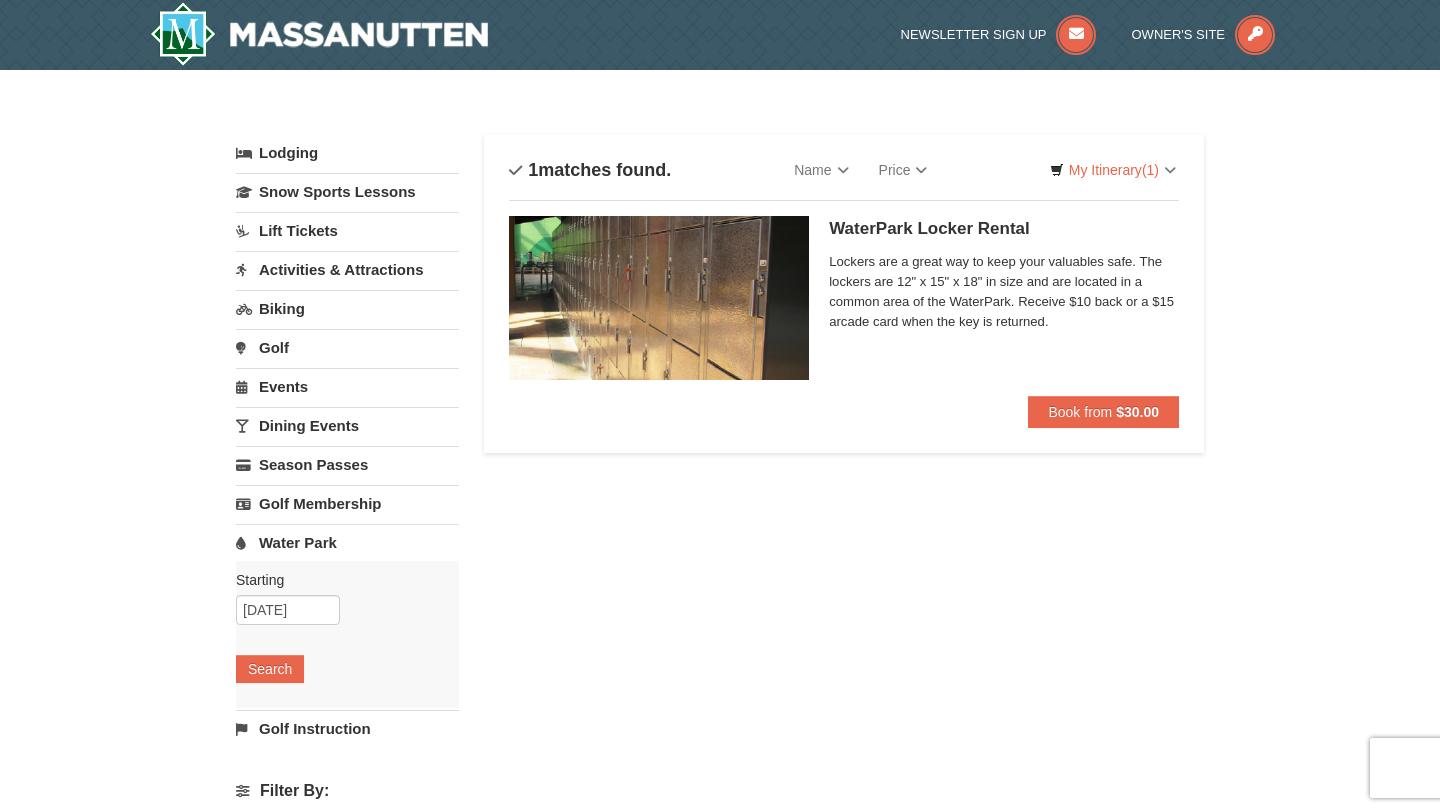click on "Activities & Attractions" at bounding box center [347, 269] 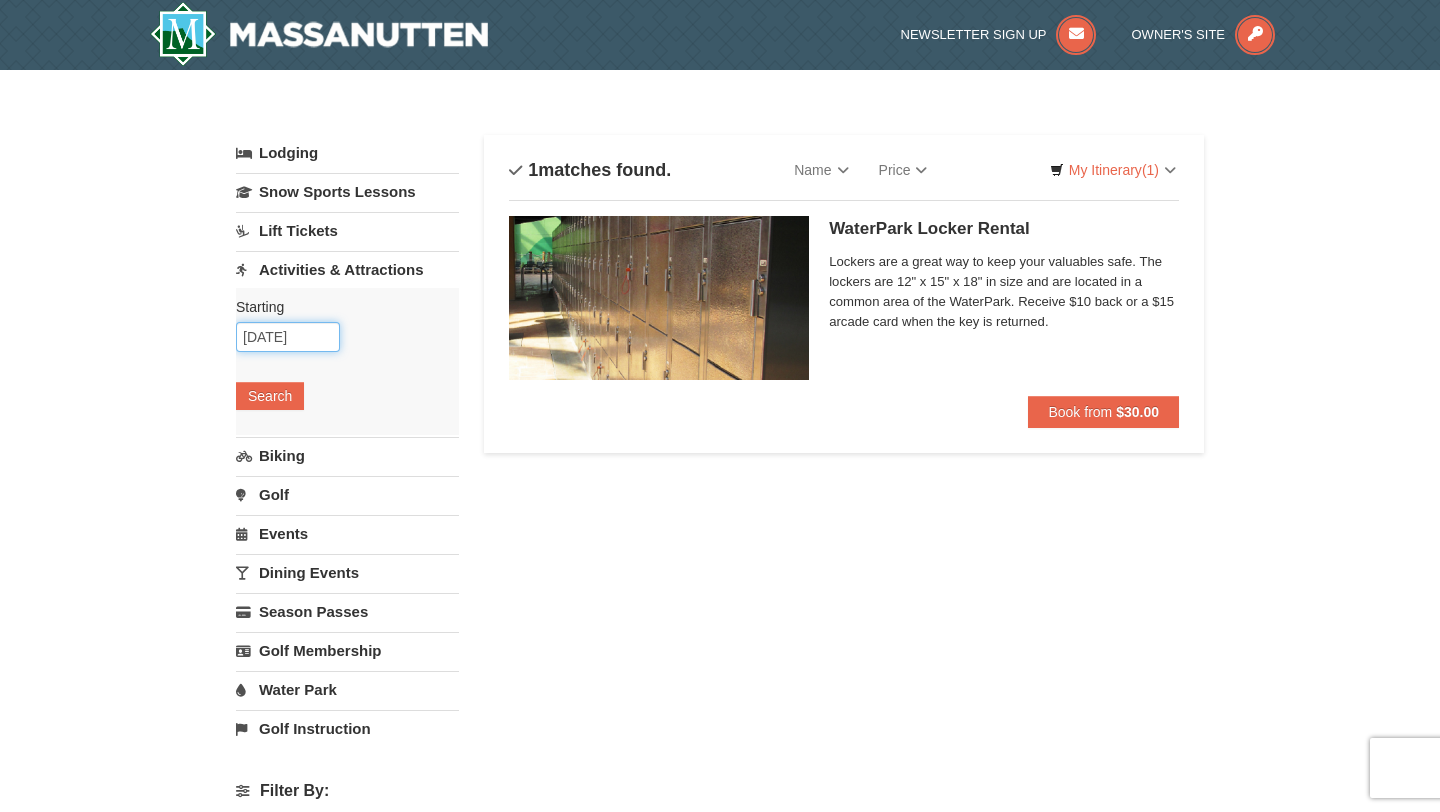 click on "12/13/2025" at bounding box center [288, 337] 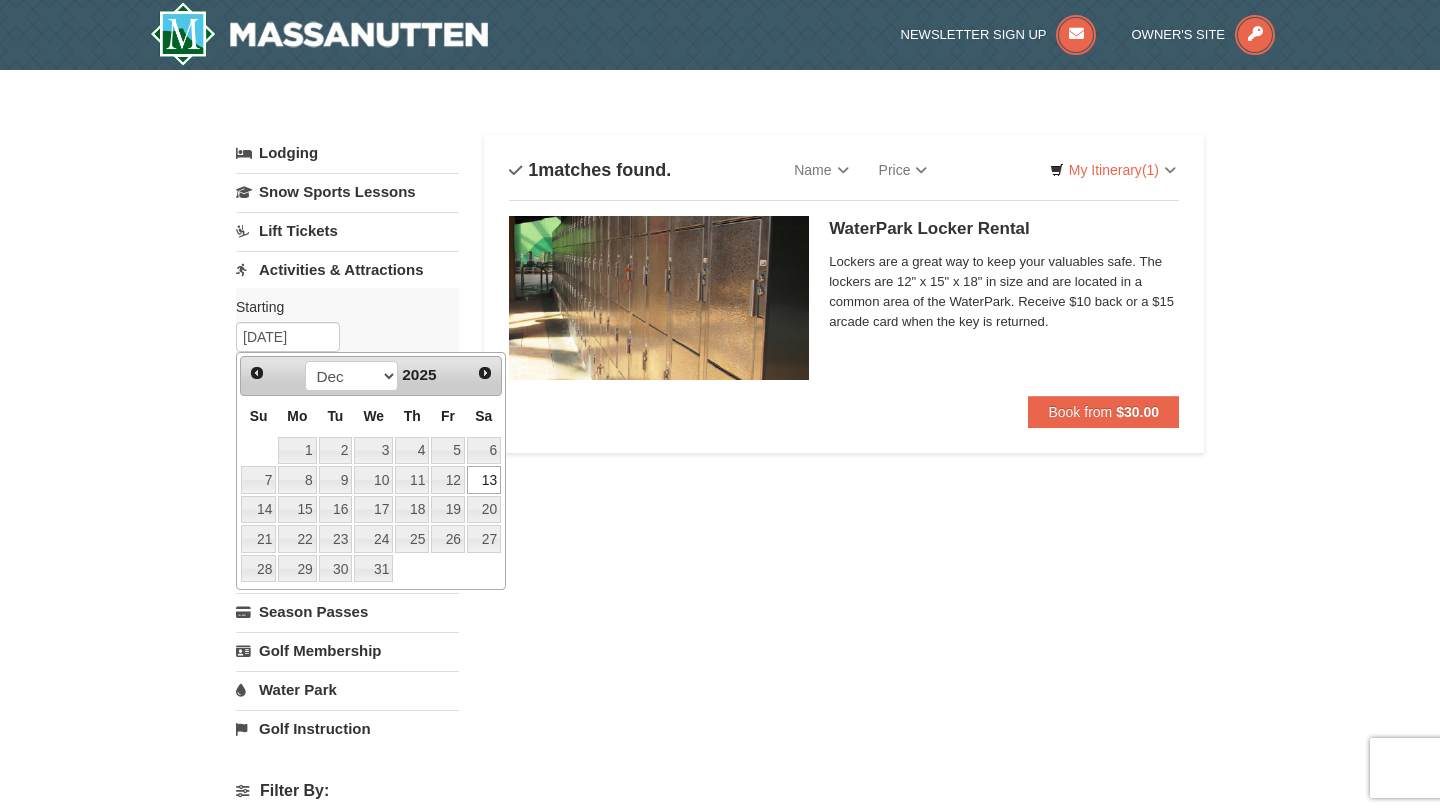 click on "13" at bounding box center (484, 480) 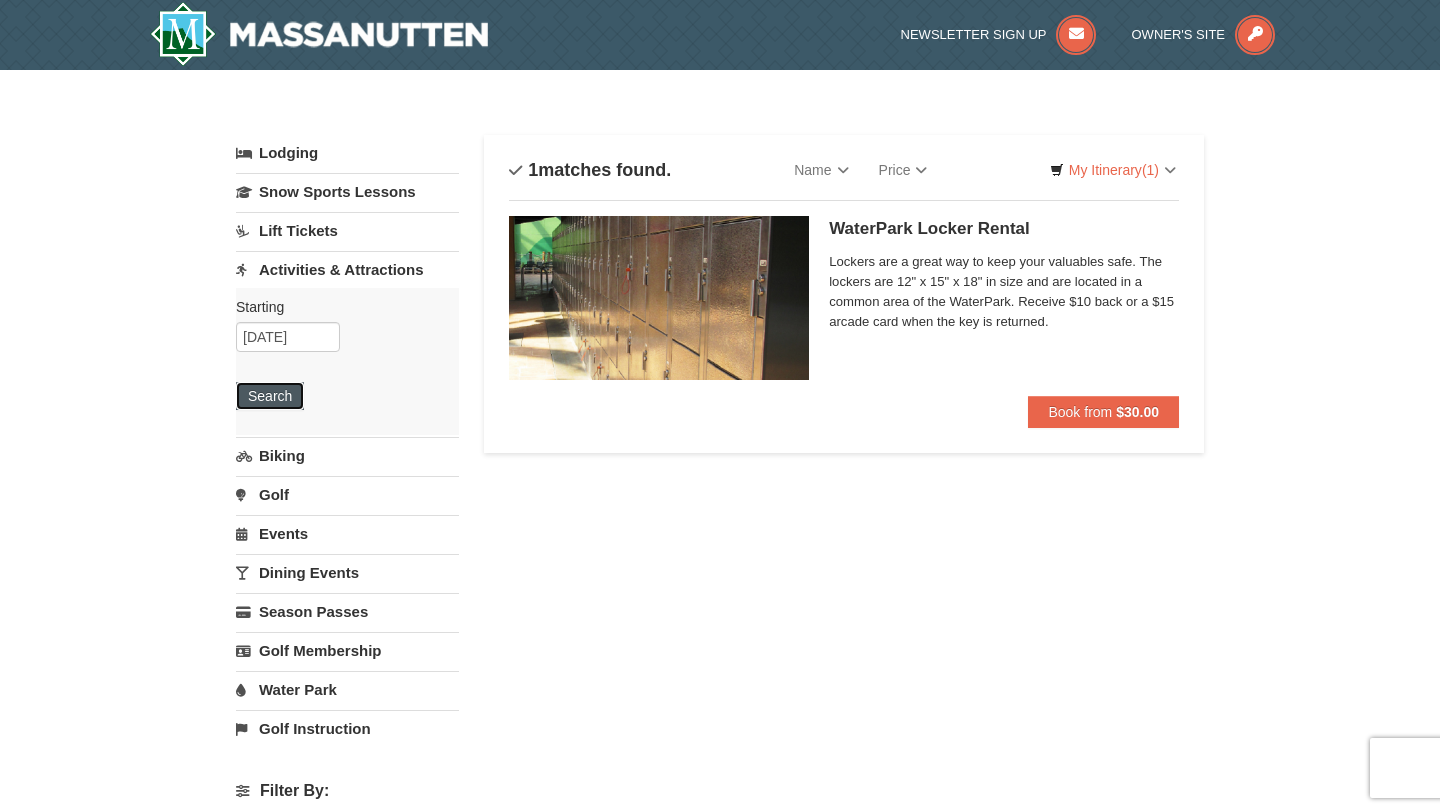 click on "Search" at bounding box center (270, 396) 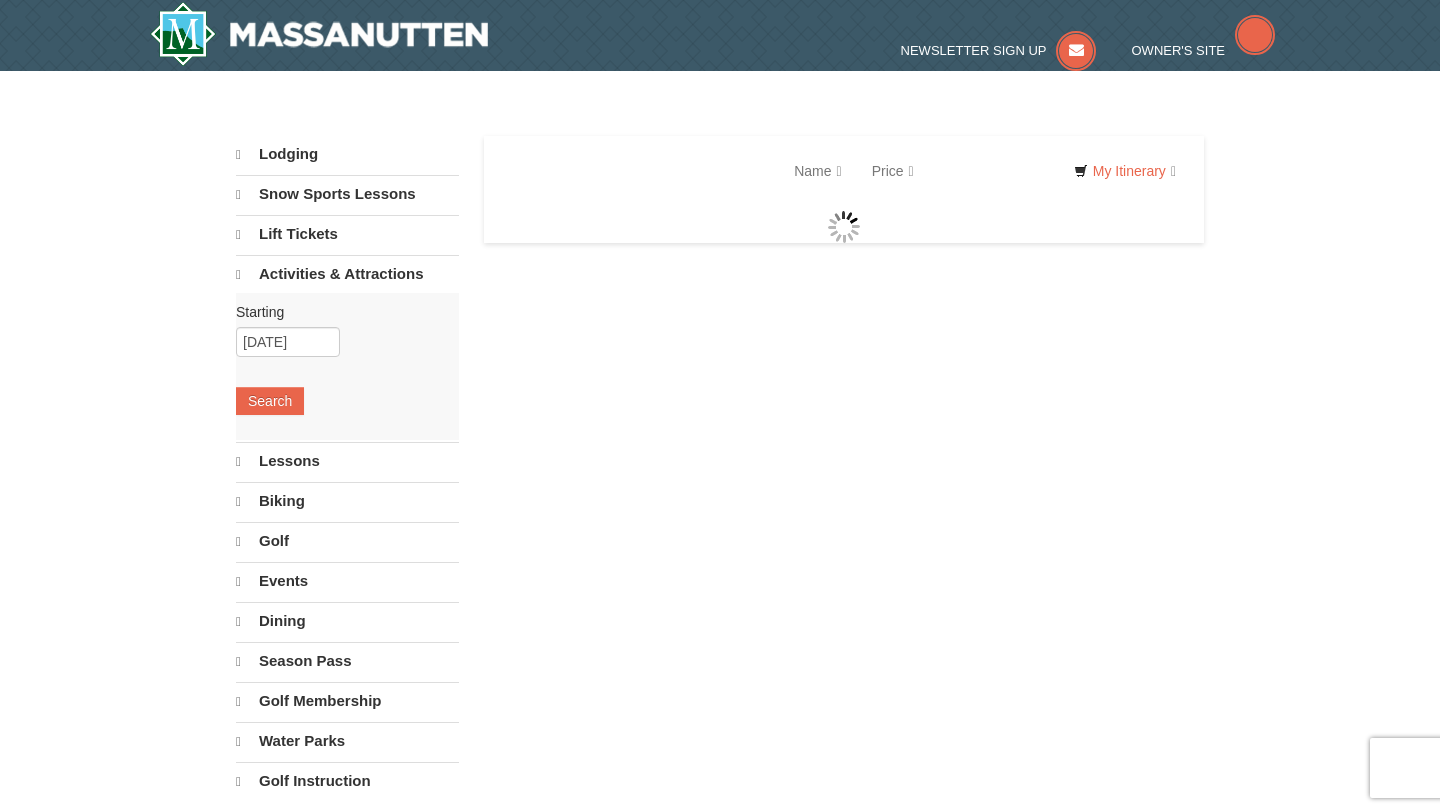 scroll, scrollTop: 0, scrollLeft: 0, axis: both 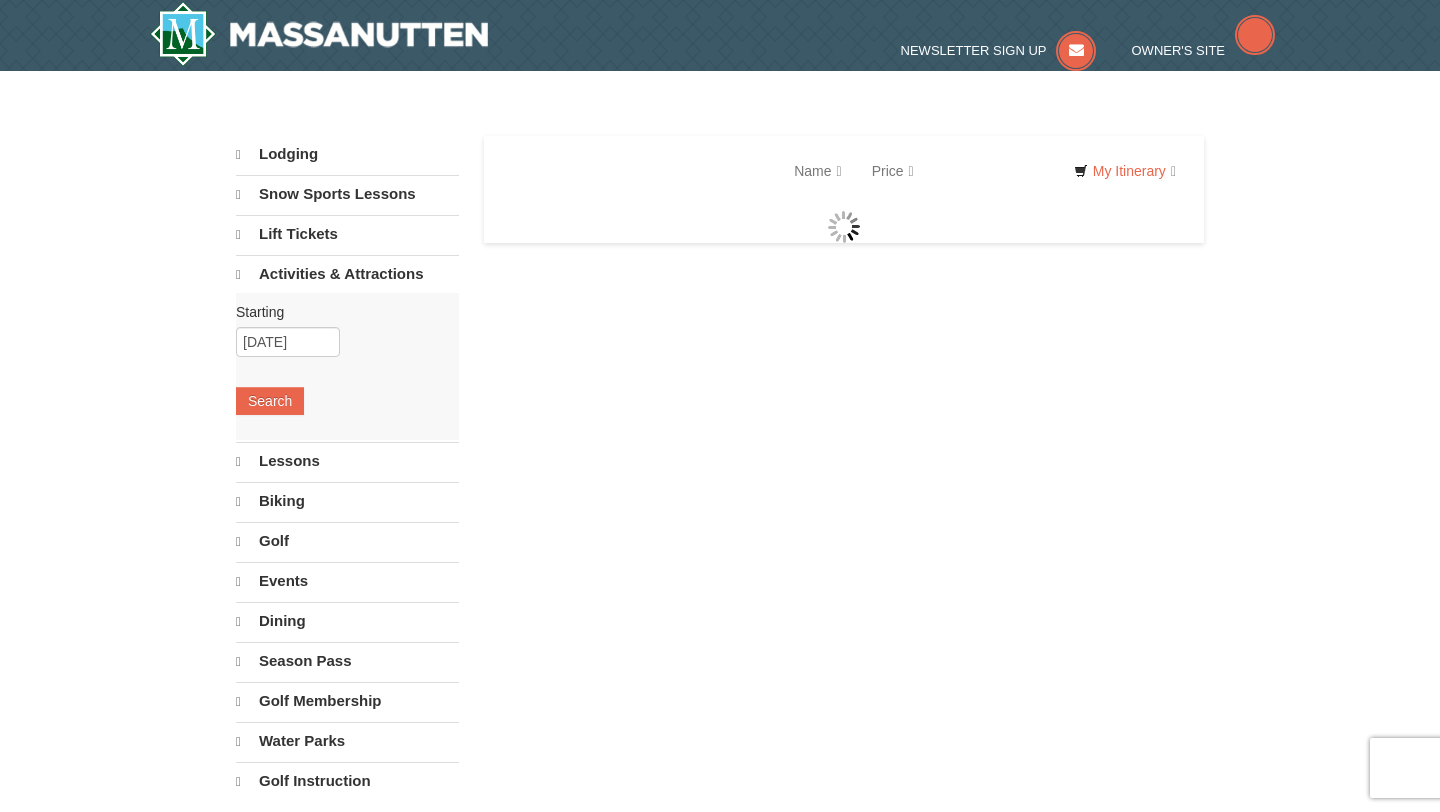 select on "8" 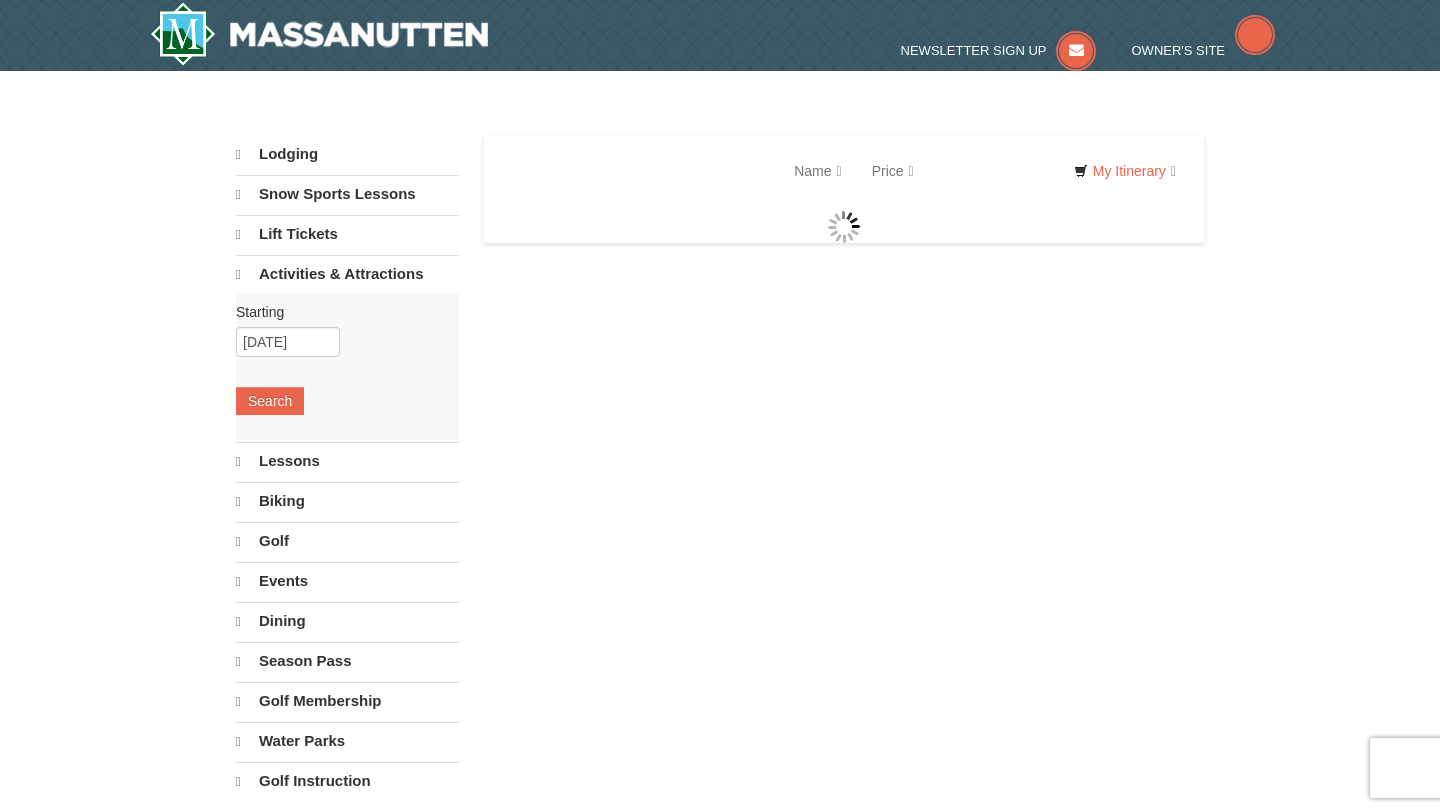 select on "8" 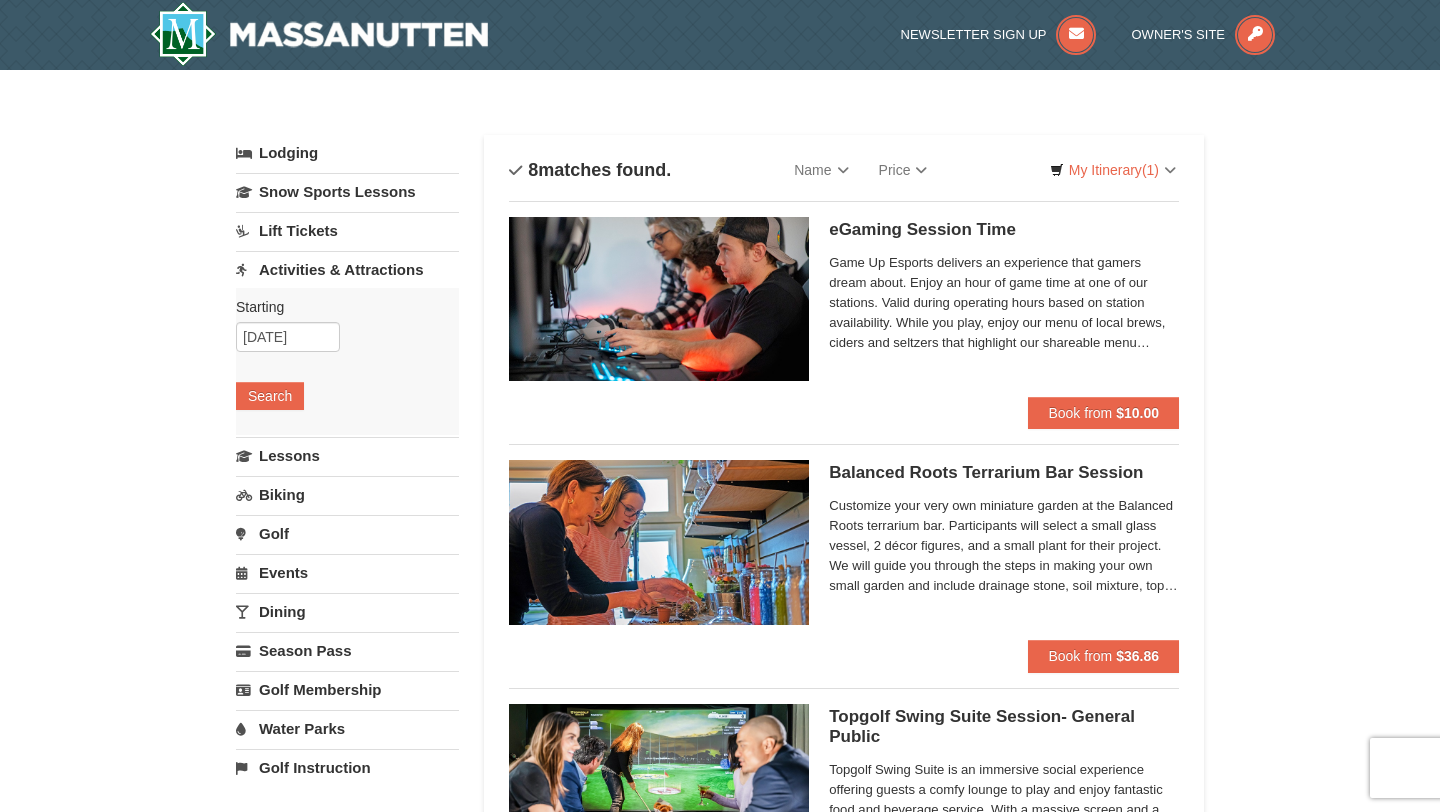 scroll, scrollTop: 0, scrollLeft: 0, axis: both 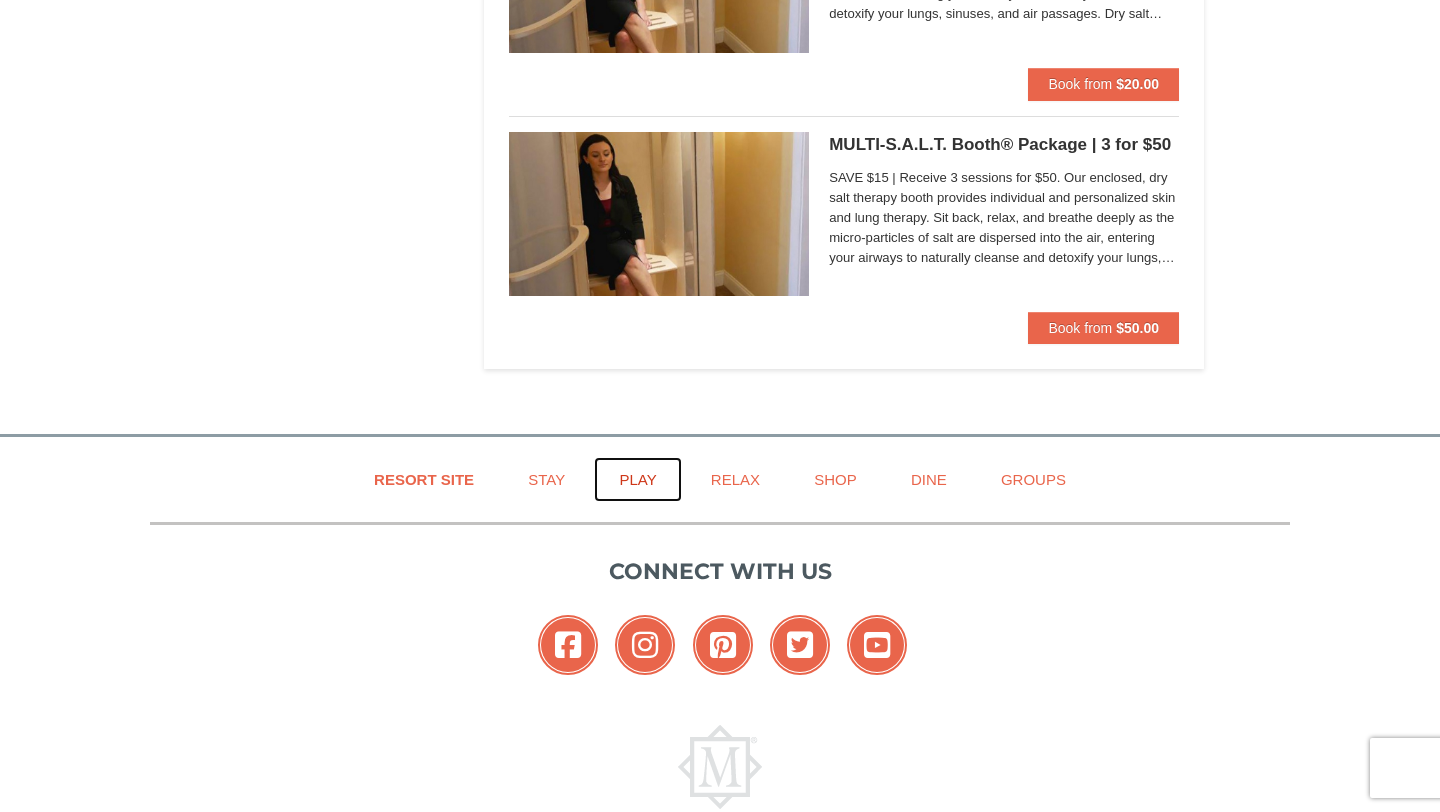 click on "Play" at bounding box center (637, 479) 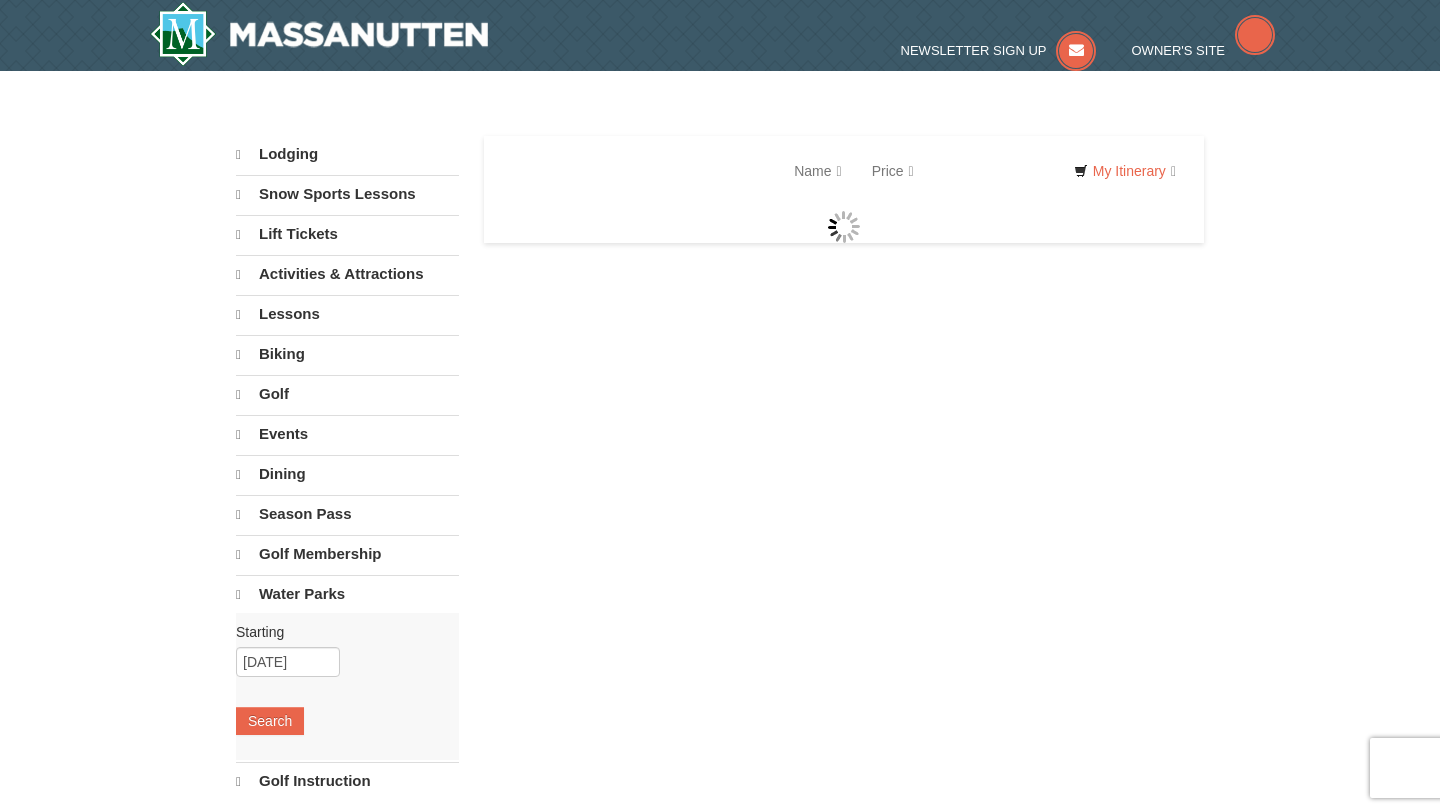scroll, scrollTop: 0, scrollLeft: 0, axis: both 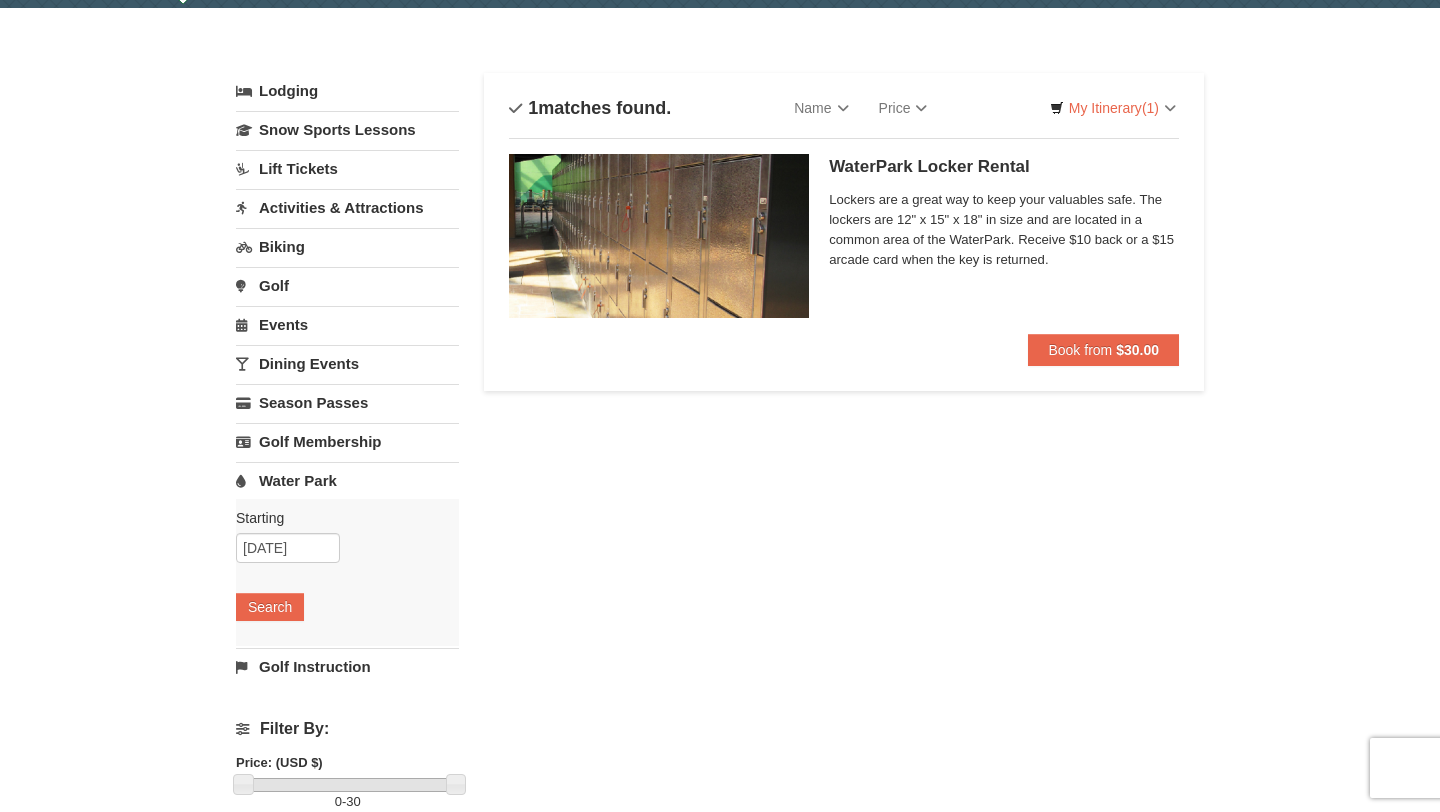 click on "Activities & Attractions" at bounding box center [347, 207] 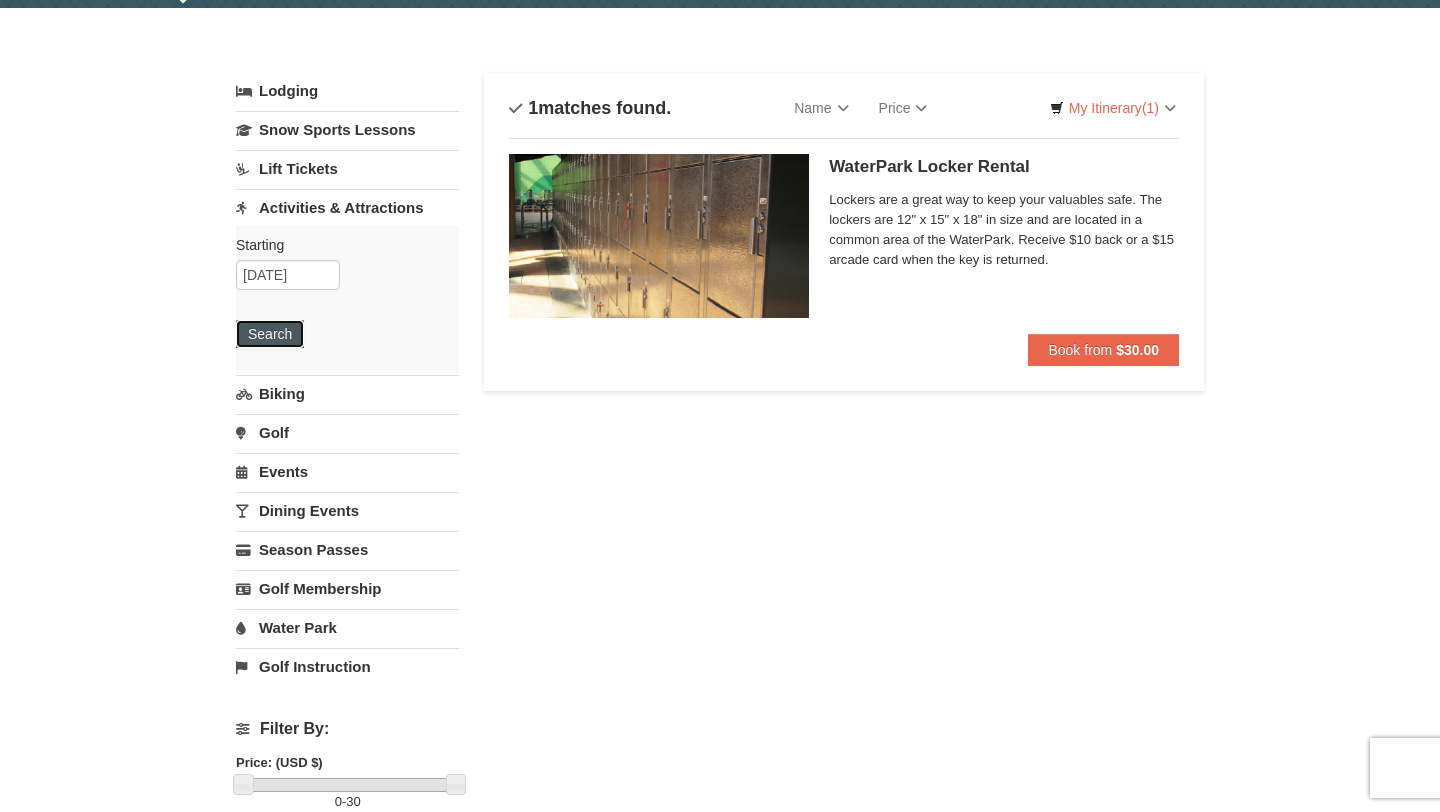 click on "Search" at bounding box center [270, 334] 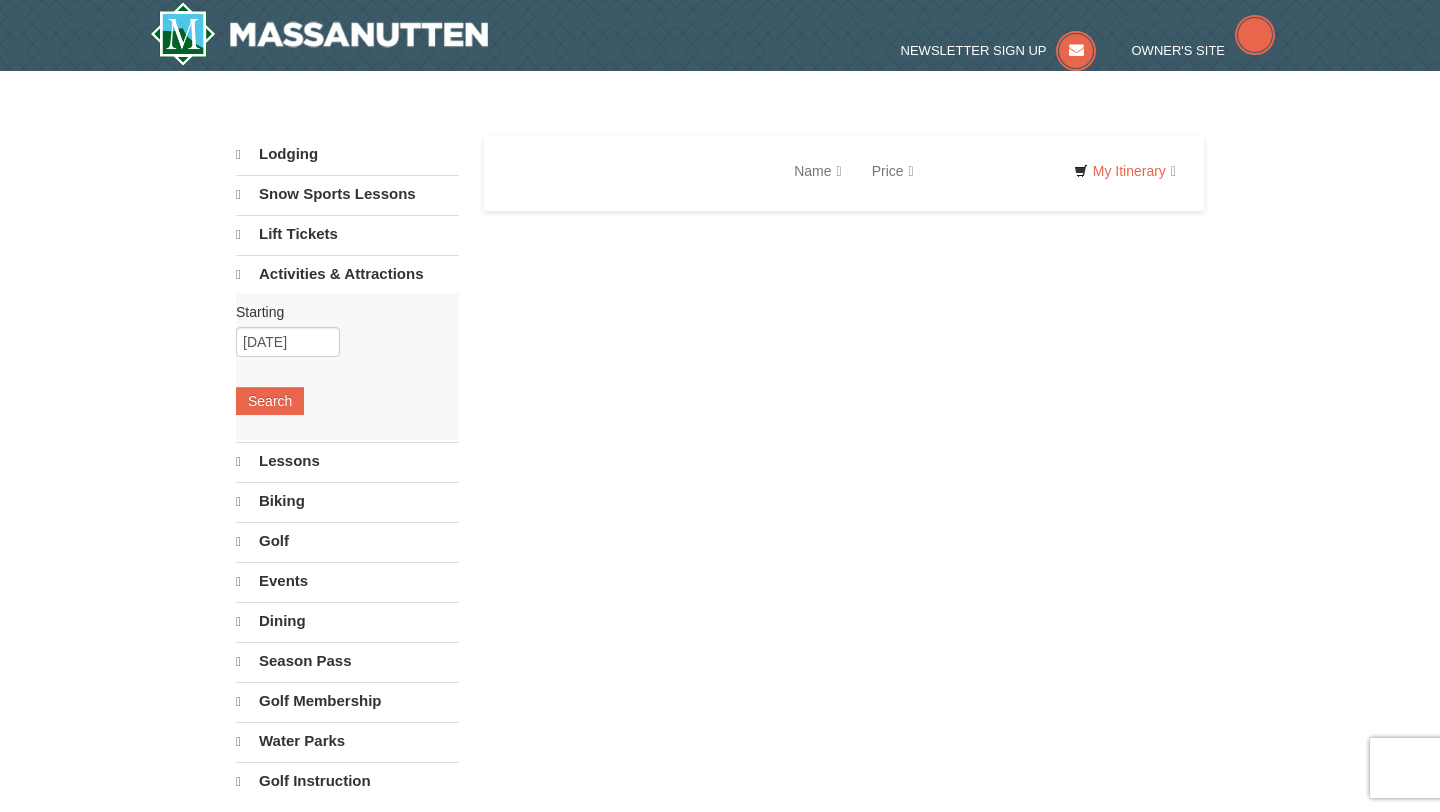 scroll, scrollTop: 0, scrollLeft: 0, axis: both 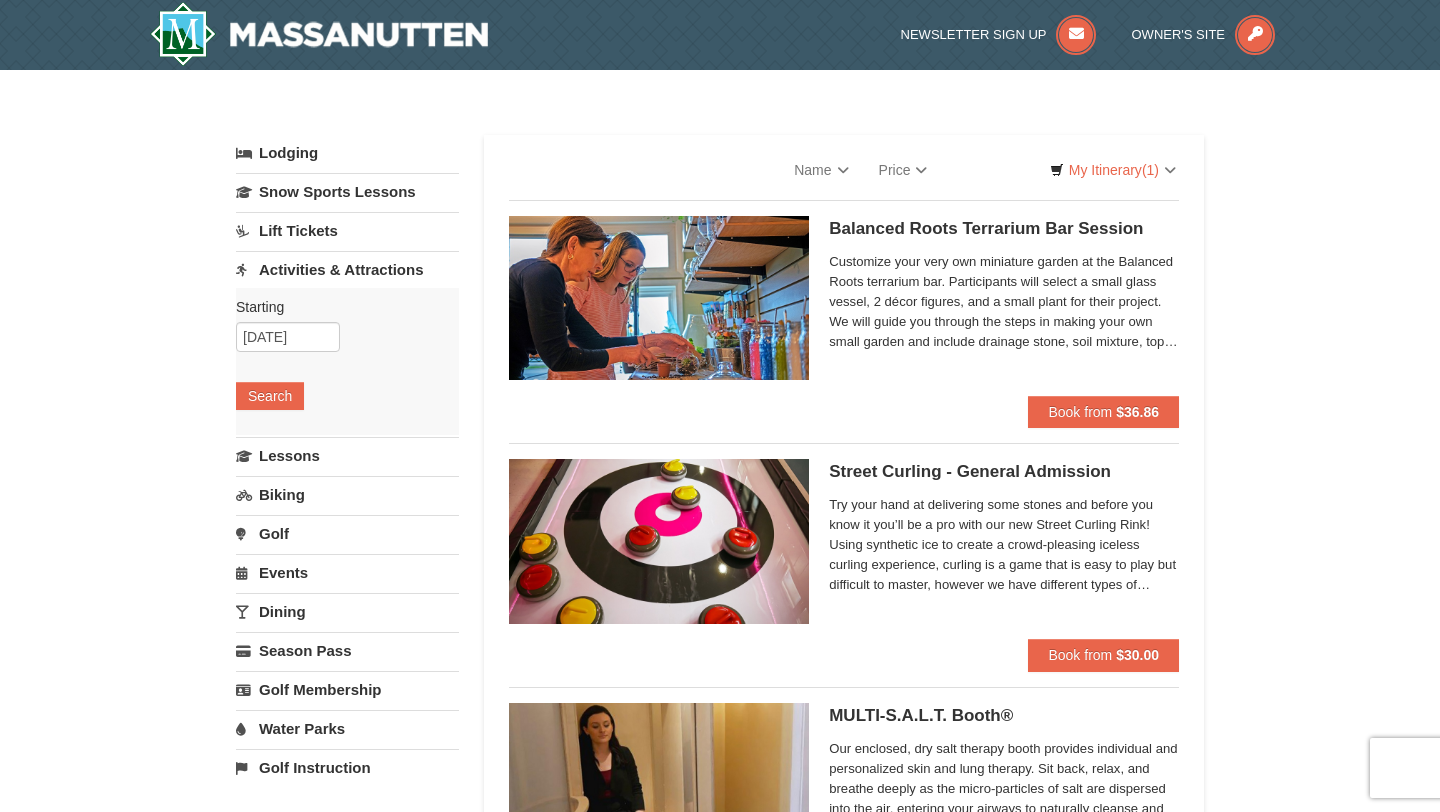 select on "8" 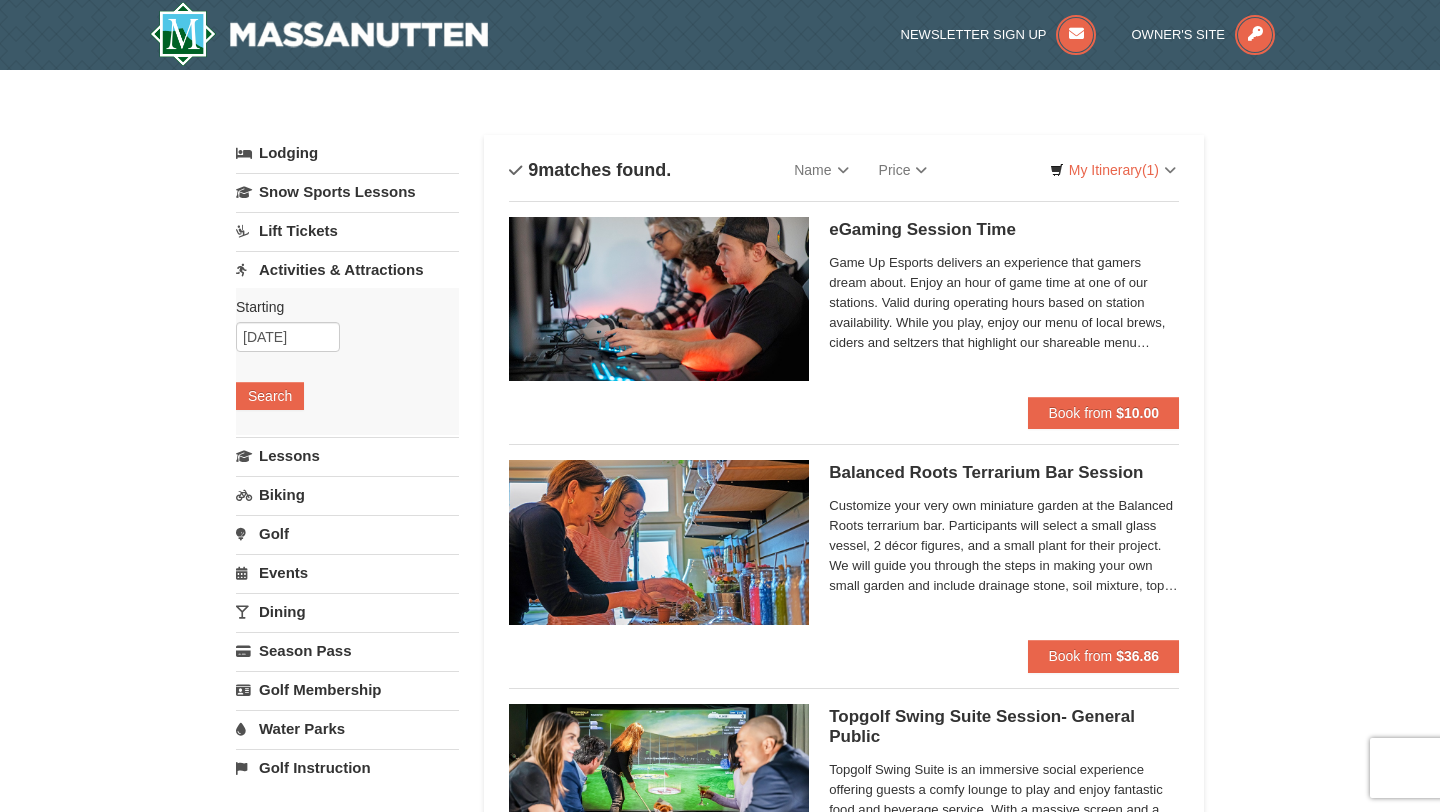 scroll, scrollTop: 0, scrollLeft: 0, axis: both 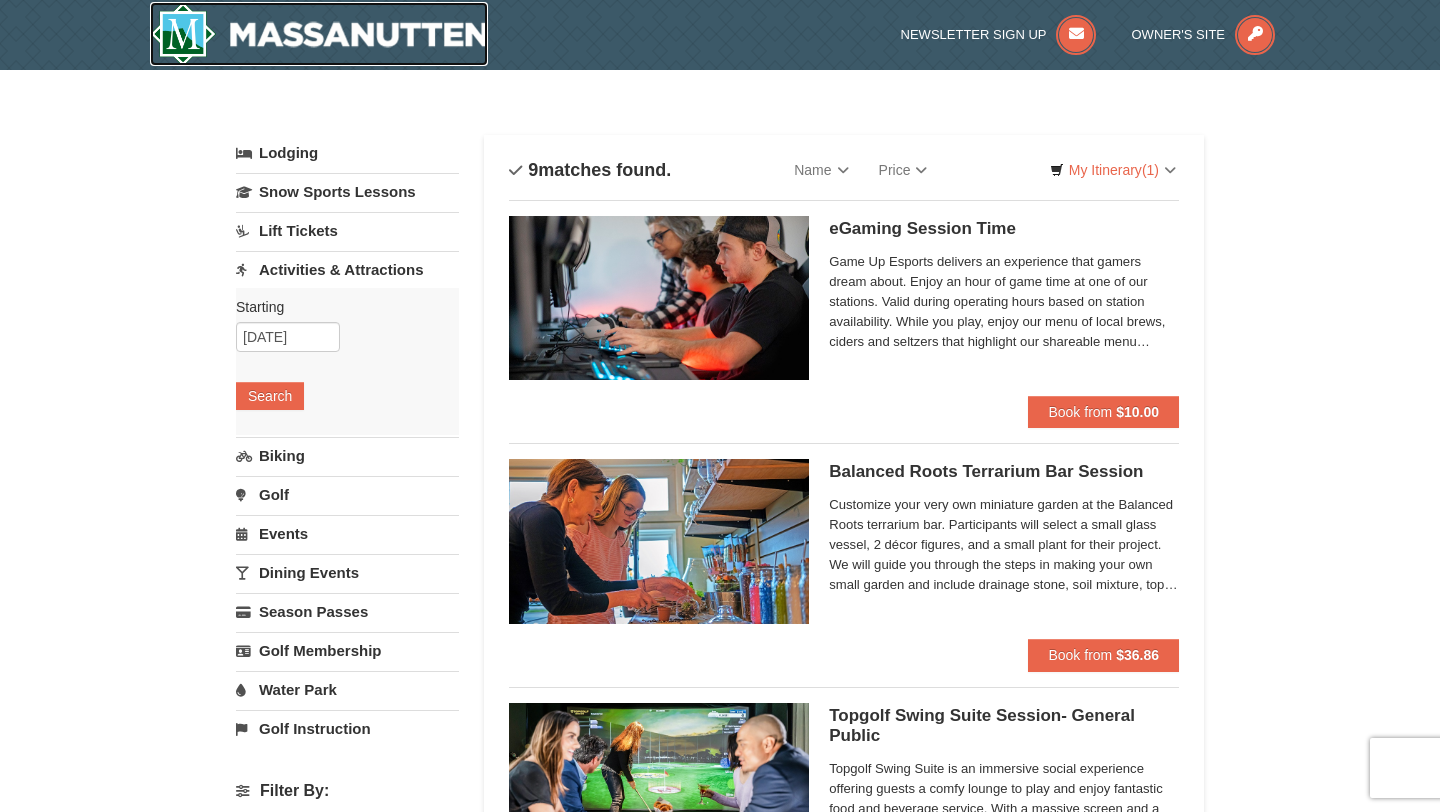 click at bounding box center [319, 34] 